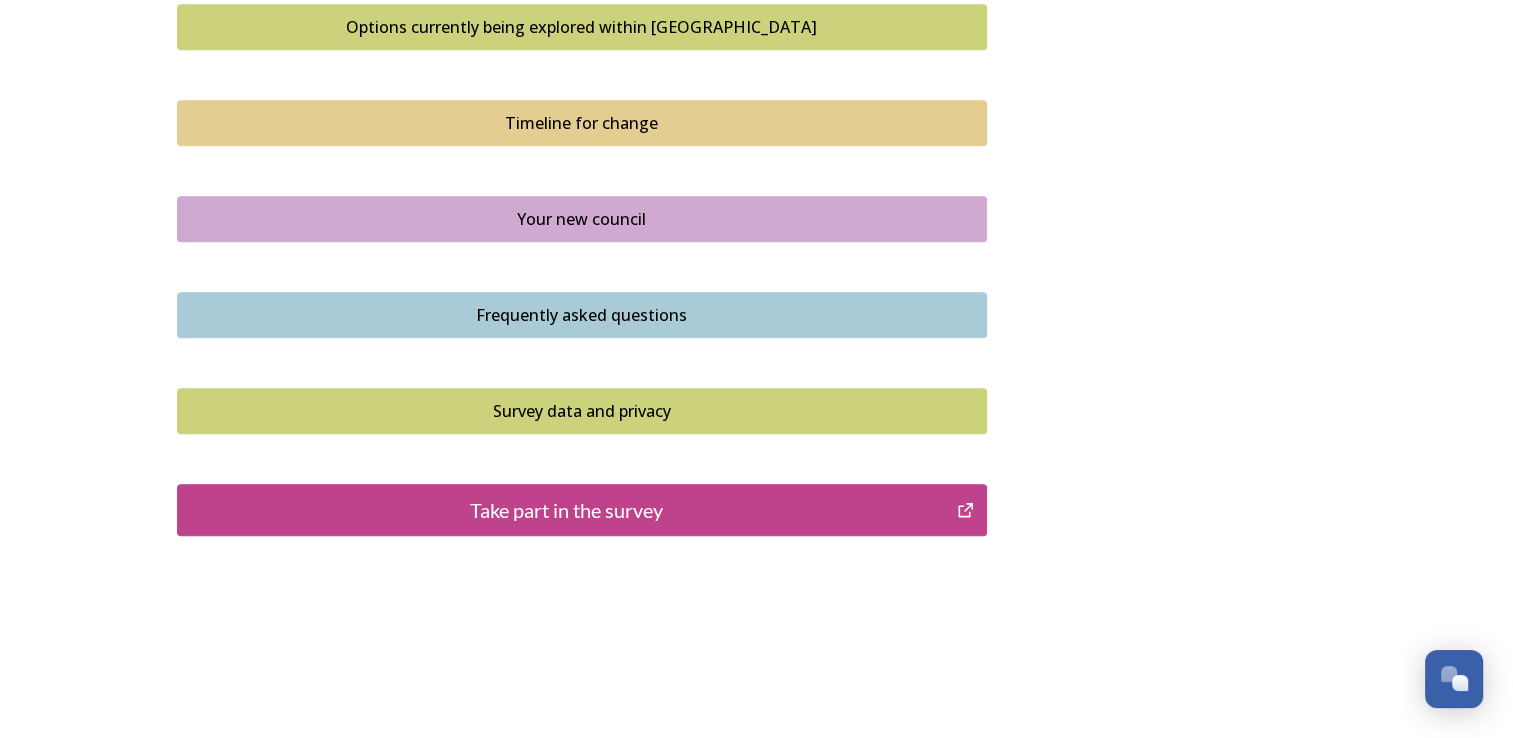 scroll, scrollTop: 1400, scrollLeft: 0, axis: vertical 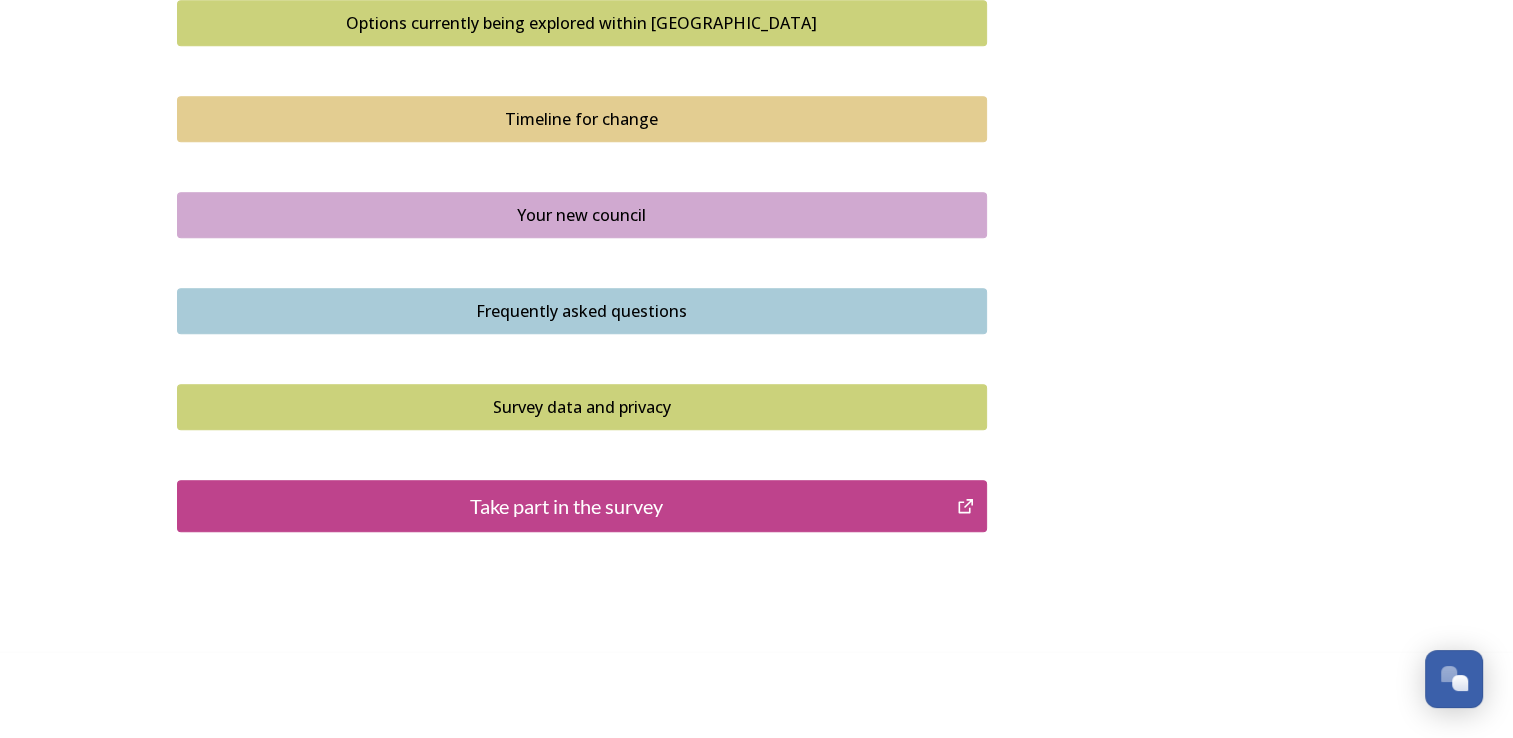 click on "Take part in the survey" at bounding box center [567, 506] 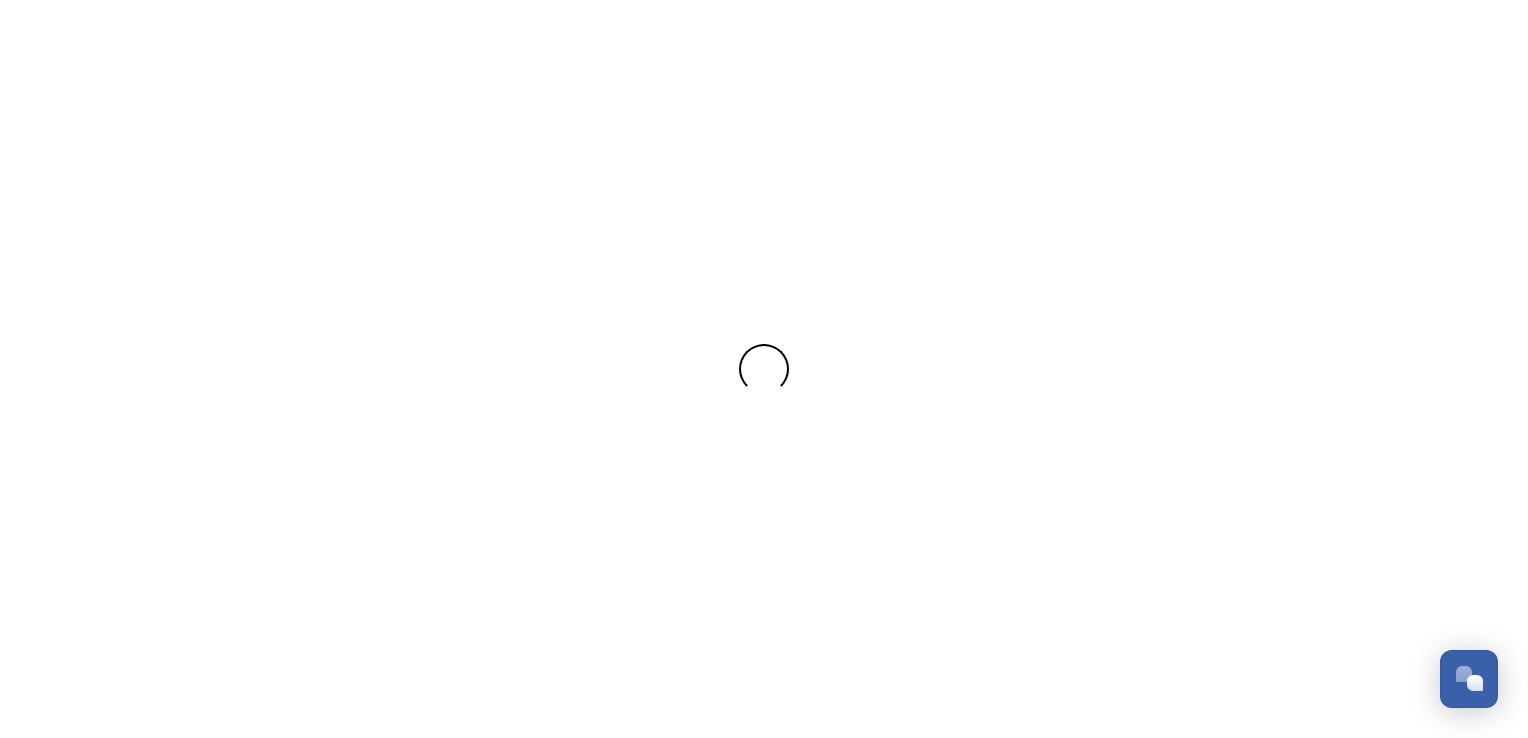 scroll, scrollTop: 0, scrollLeft: 0, axis: both 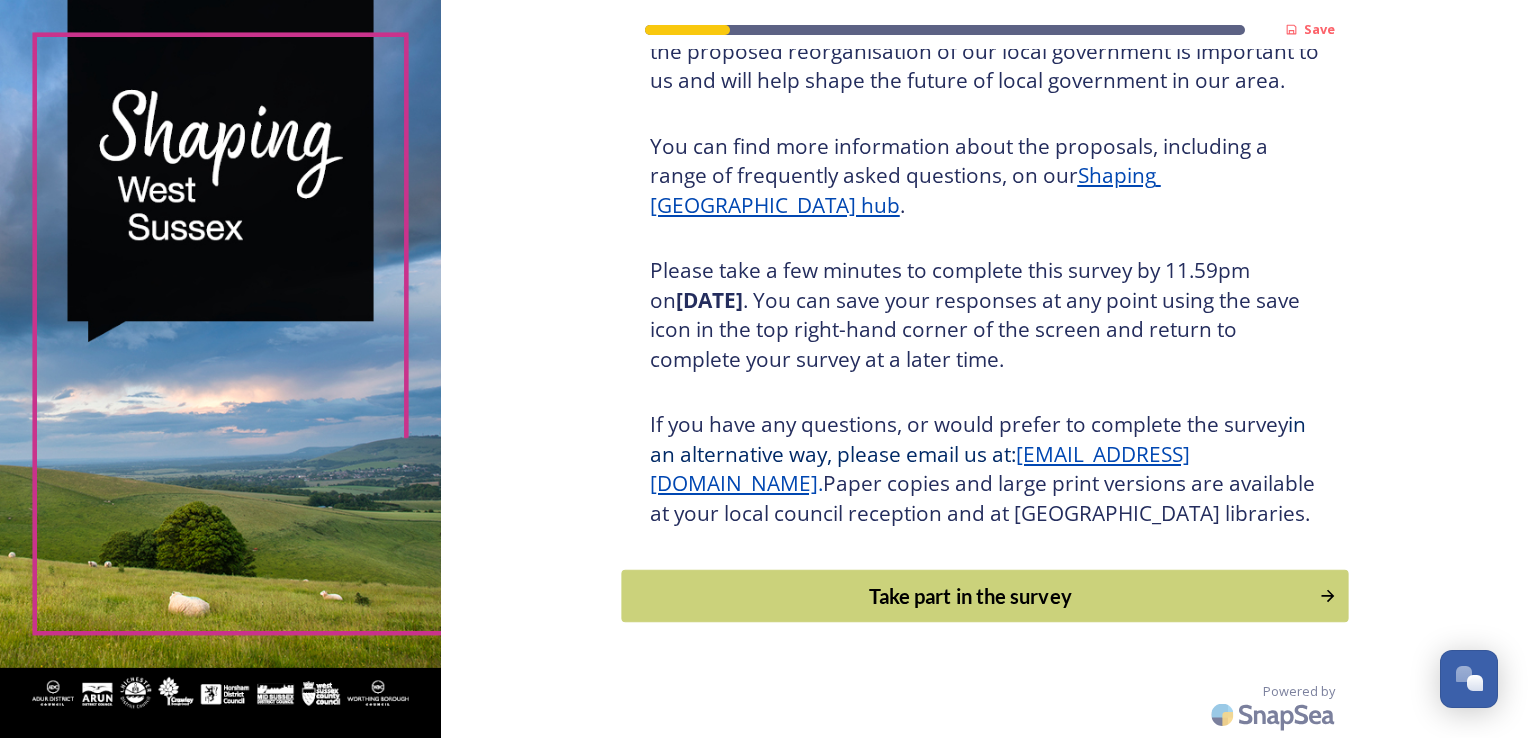 click on "Take part in the survey" at bounding box center [970, 596] 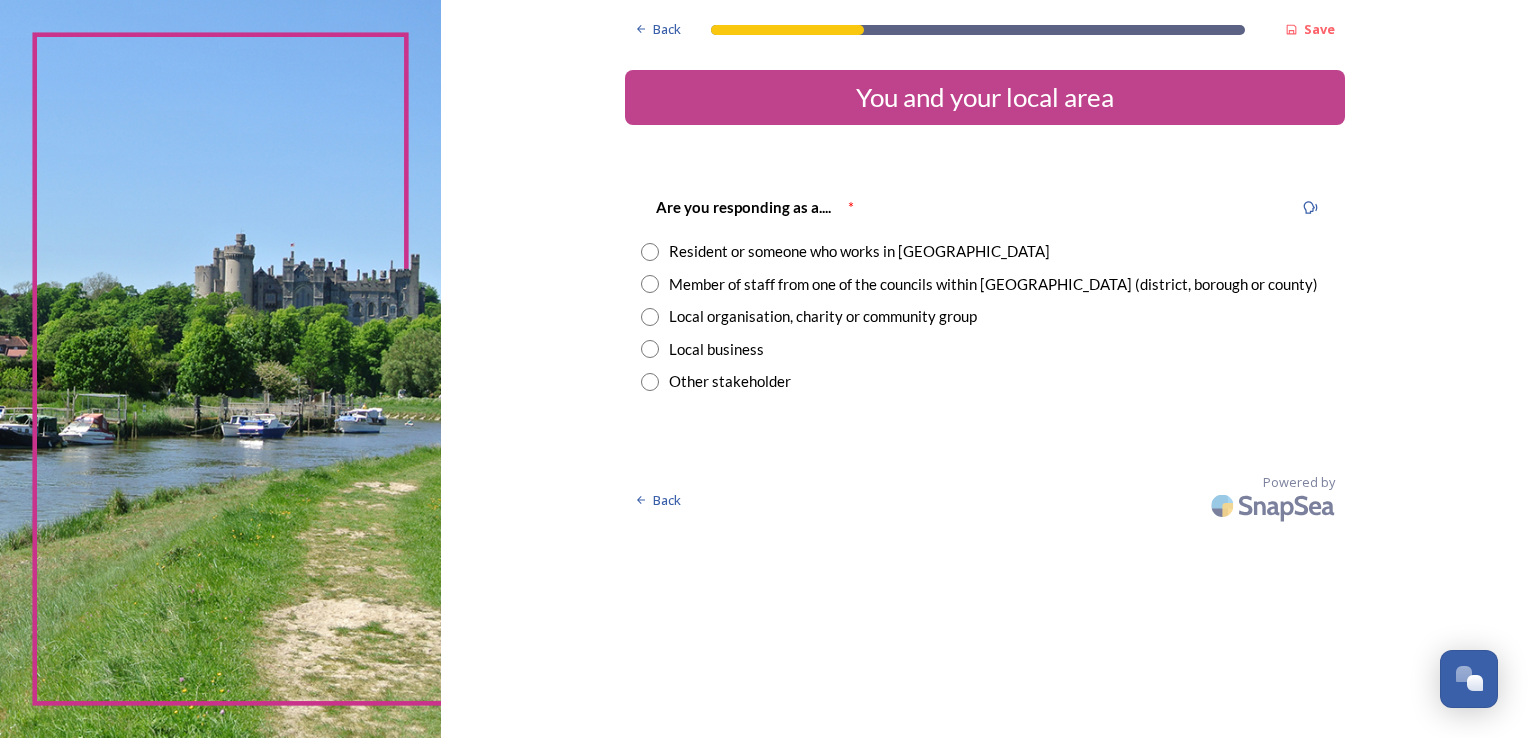 click at bounding box center (650, 252) 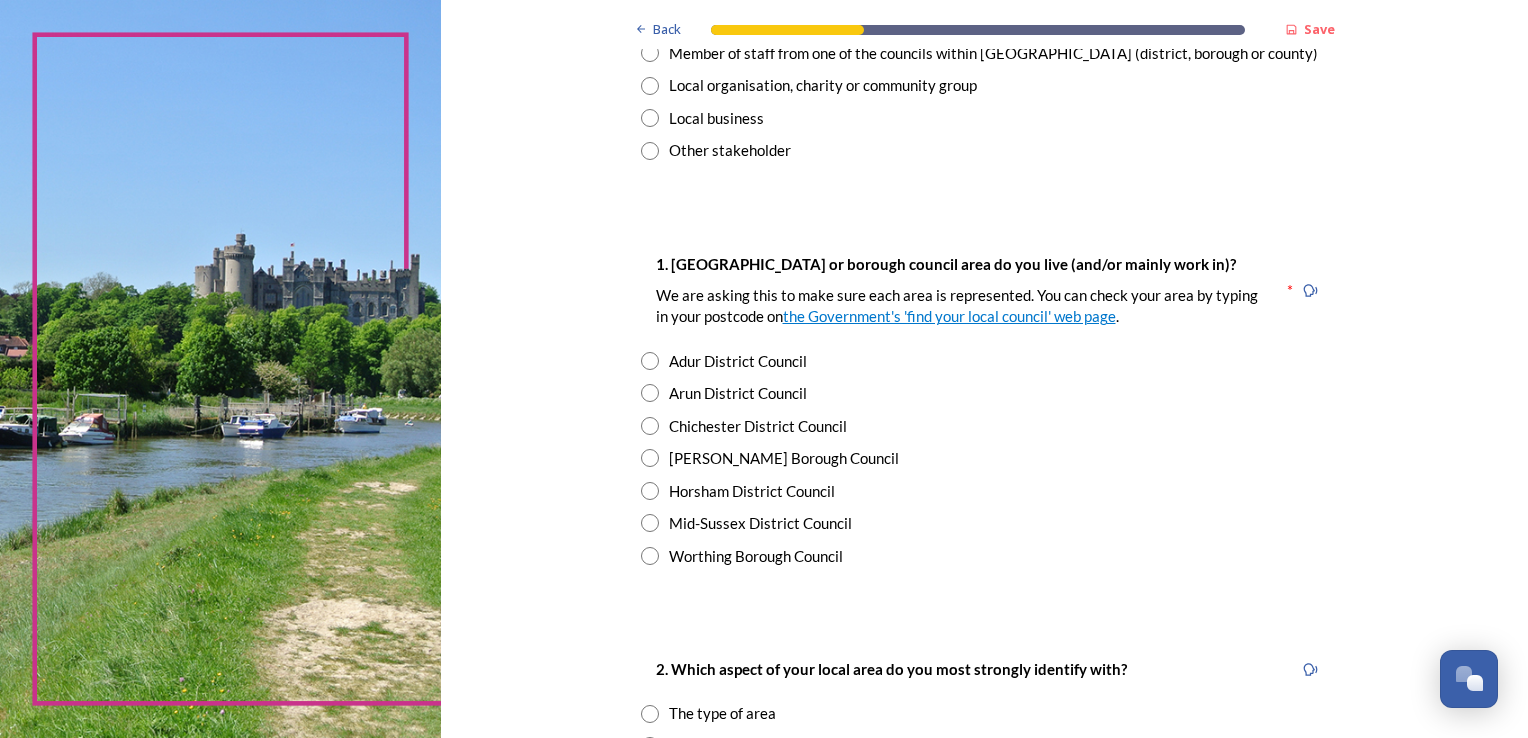 scroll, scrollTop: 276, scrollLeft: 0, axis: vertical 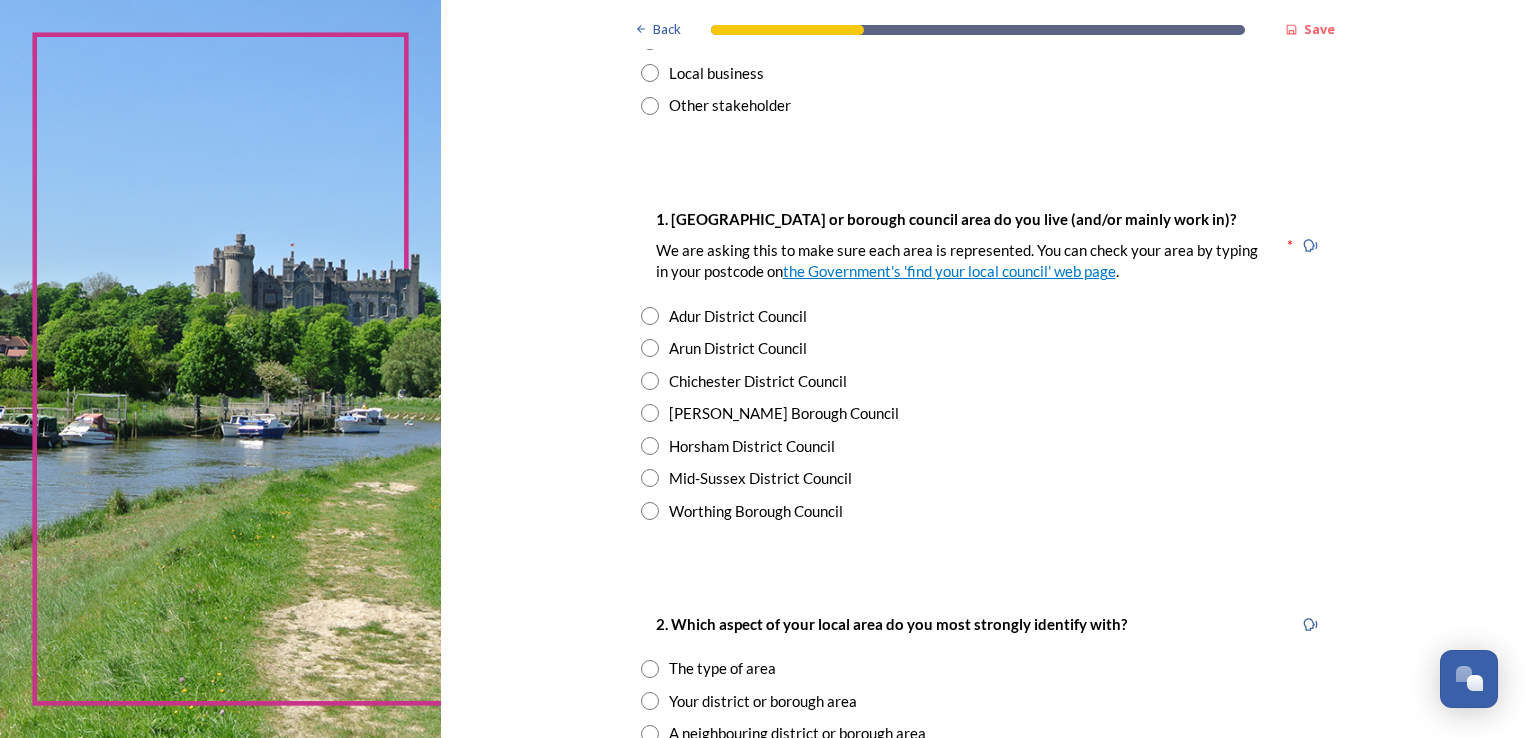 click at bounding box center [650, 446] 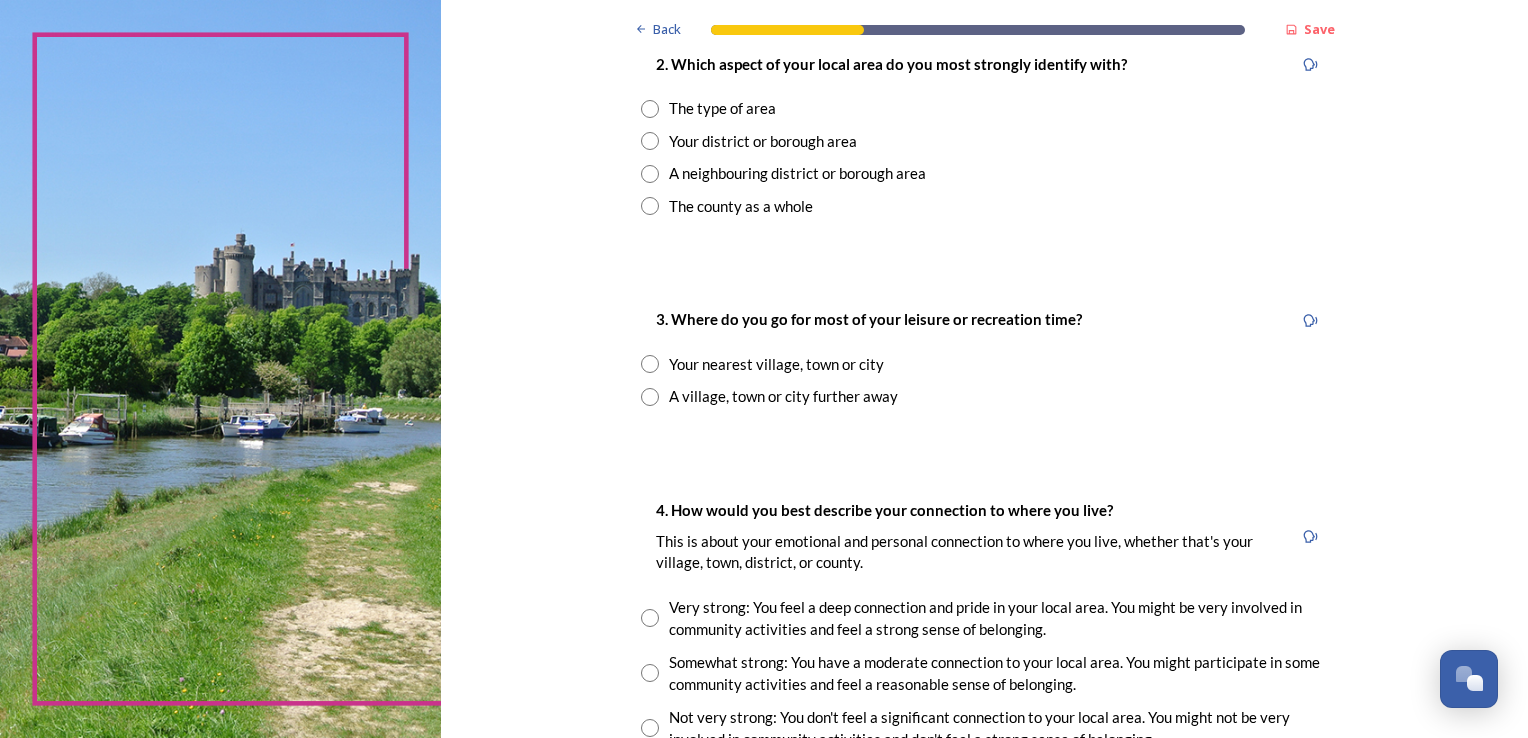 scroll, scrollTop: 836, scrollLeft: 0, axis: vertical 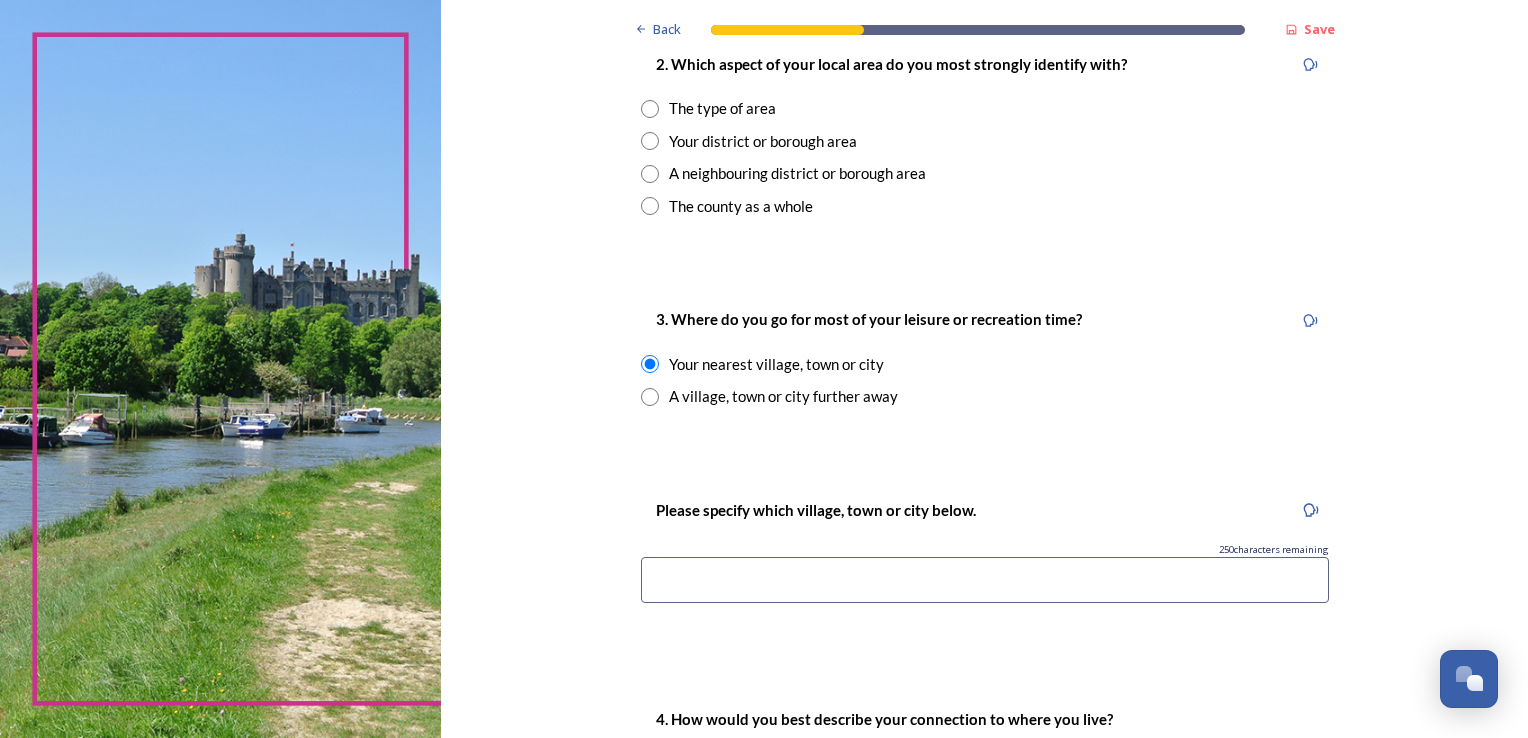 click at bounding box center (650, 397) 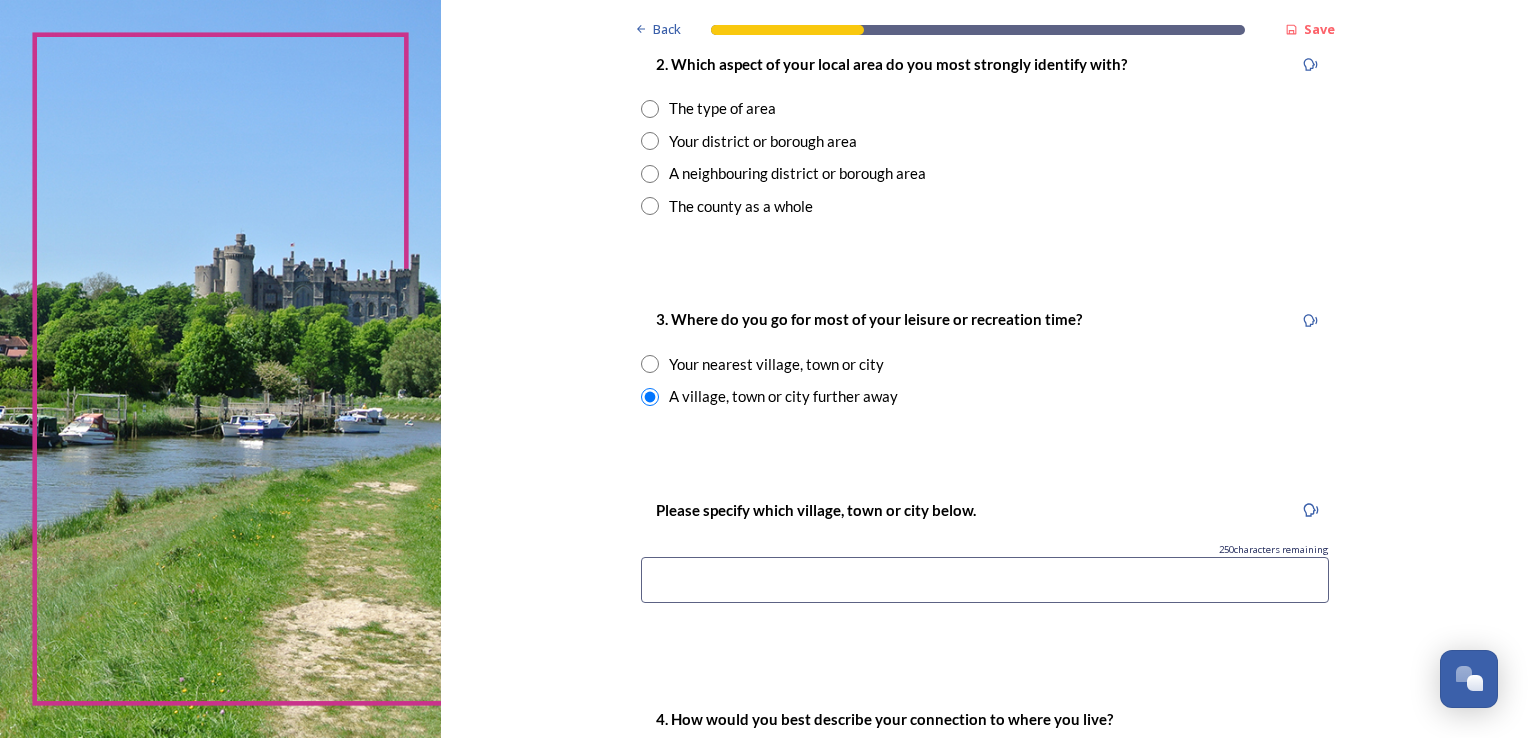 click at bounding box center (650, 397) 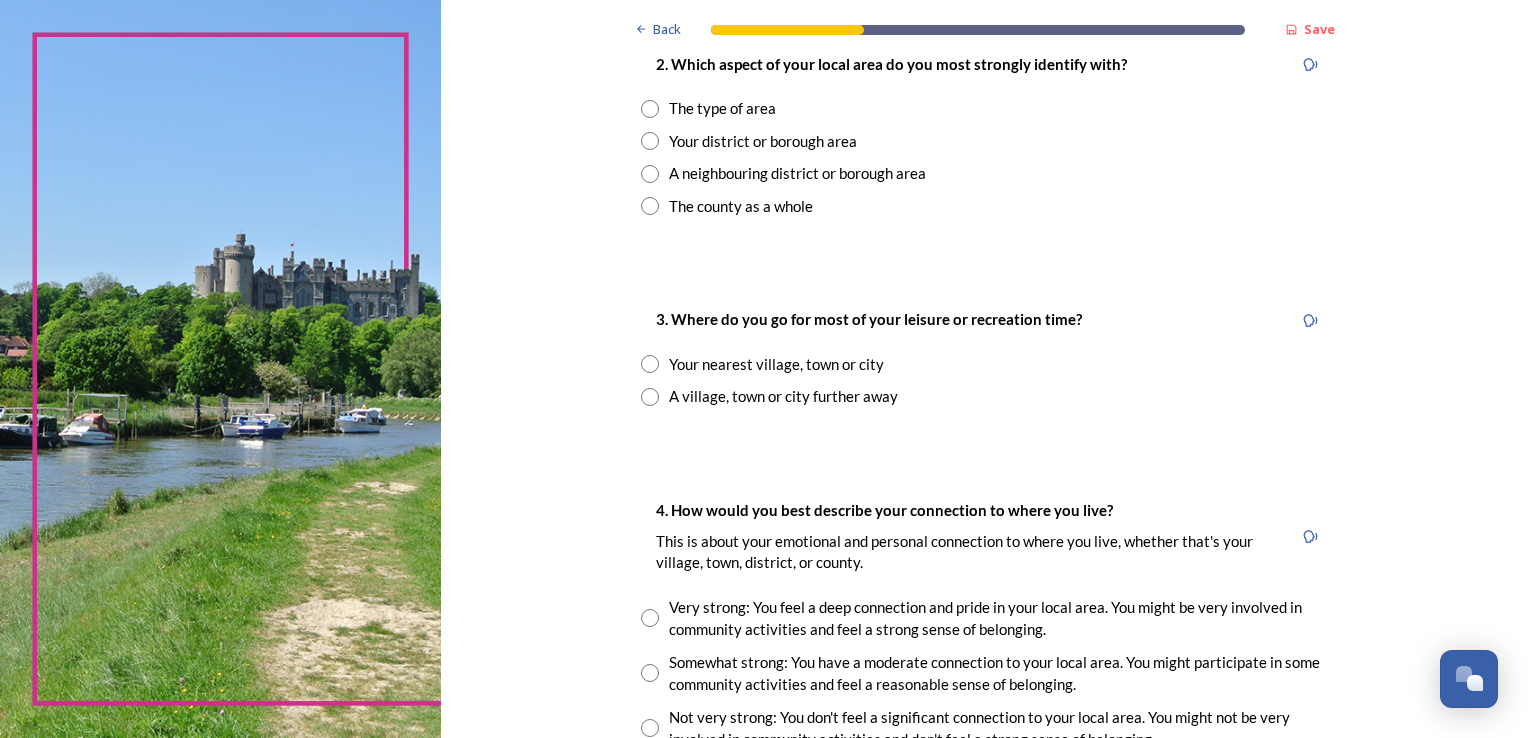click on "Back Save You and your local area Are you responding as a.... * Resident or someone who works in [GEOGRAPHIC_DATA] Member of staff from one of the councils within [GEOGRAPHIC_DATA] (district, borough or county) Local organisation, charity or community group Local business Other stakeholder 1. [GEOGRAPHIC_DATA] or borough council area do you live (and/or mainly work in)? We are asking this to make sure each area is represented. You can check your area by typing in your postcode on  the Government's 'find your local council' web page . * Adur District Council Arun District Council Chichester District Council [PERSON_NAME] Borough Council Horsham District Council Mid-Sussex District Council Worthing Borough Council 2. Which aspect of your local area do you most strongly identify with? The type of area Your district or borough area A neighbouring district or borough area The county as a whole 3. Where do you go for most of your leisure or recreation time? Your nearest village, town or city A village, town or city further away 1000" at bounding box center [984, 341] 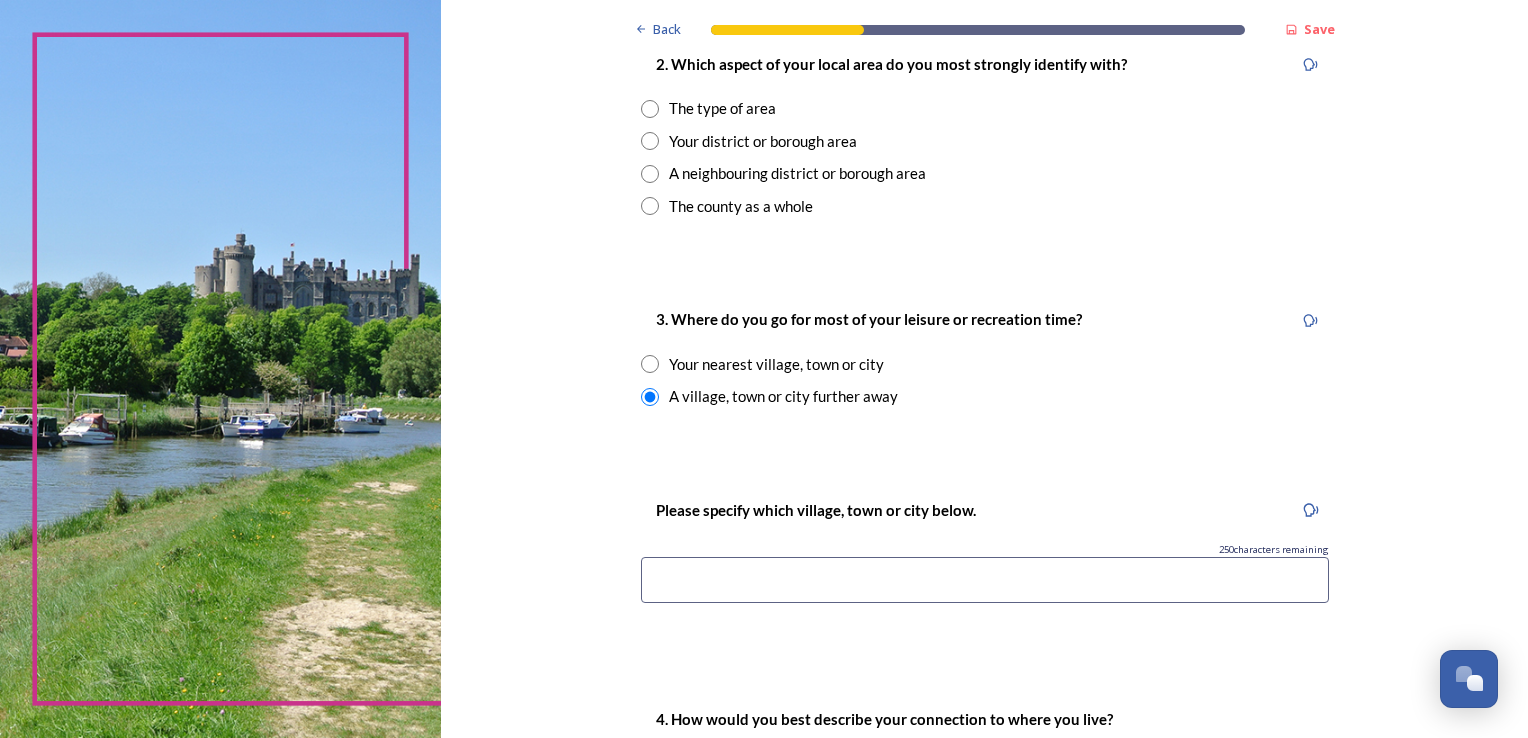 click at bounding box center (985, 580) 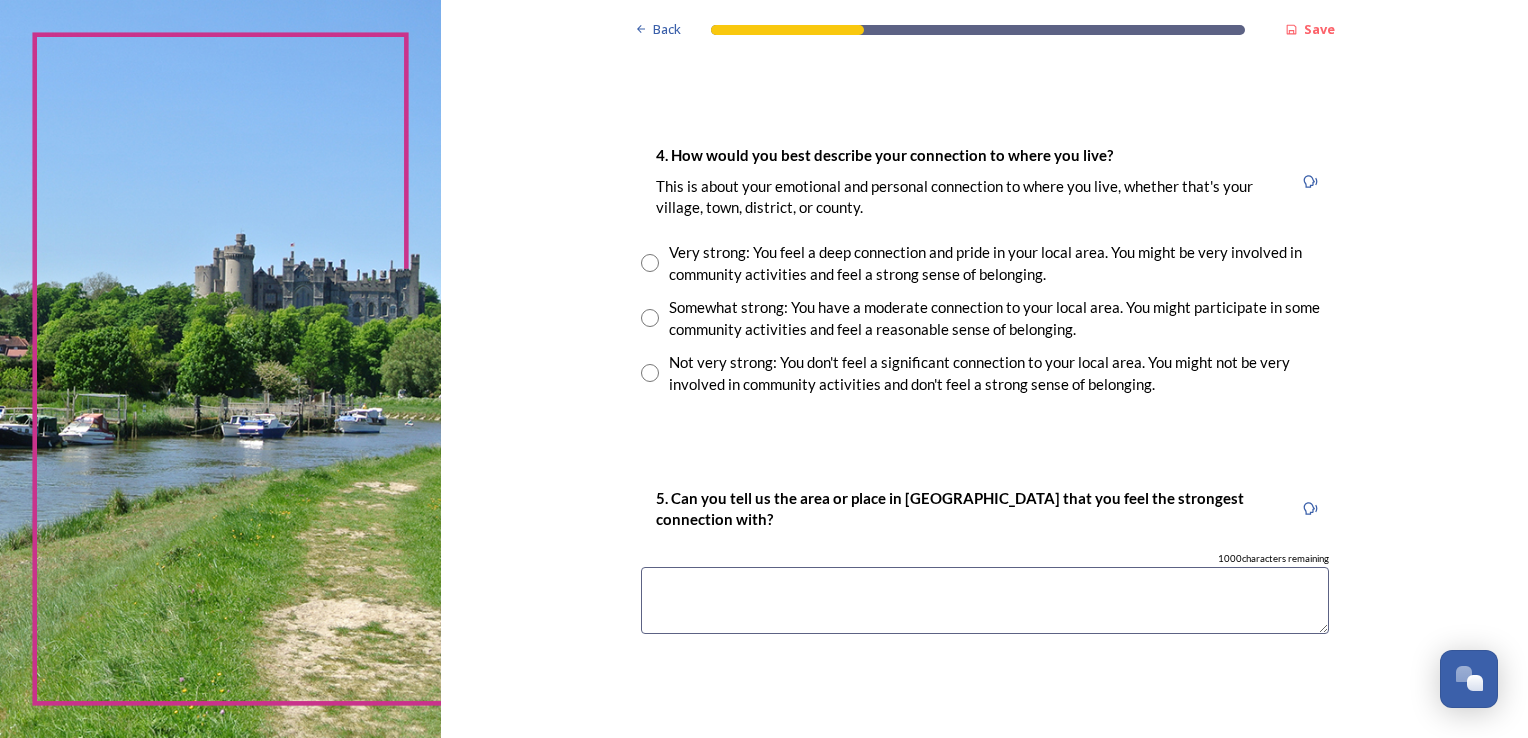 scroll, scrollTop: 1404, scrollLeft: 0, axis: vertical 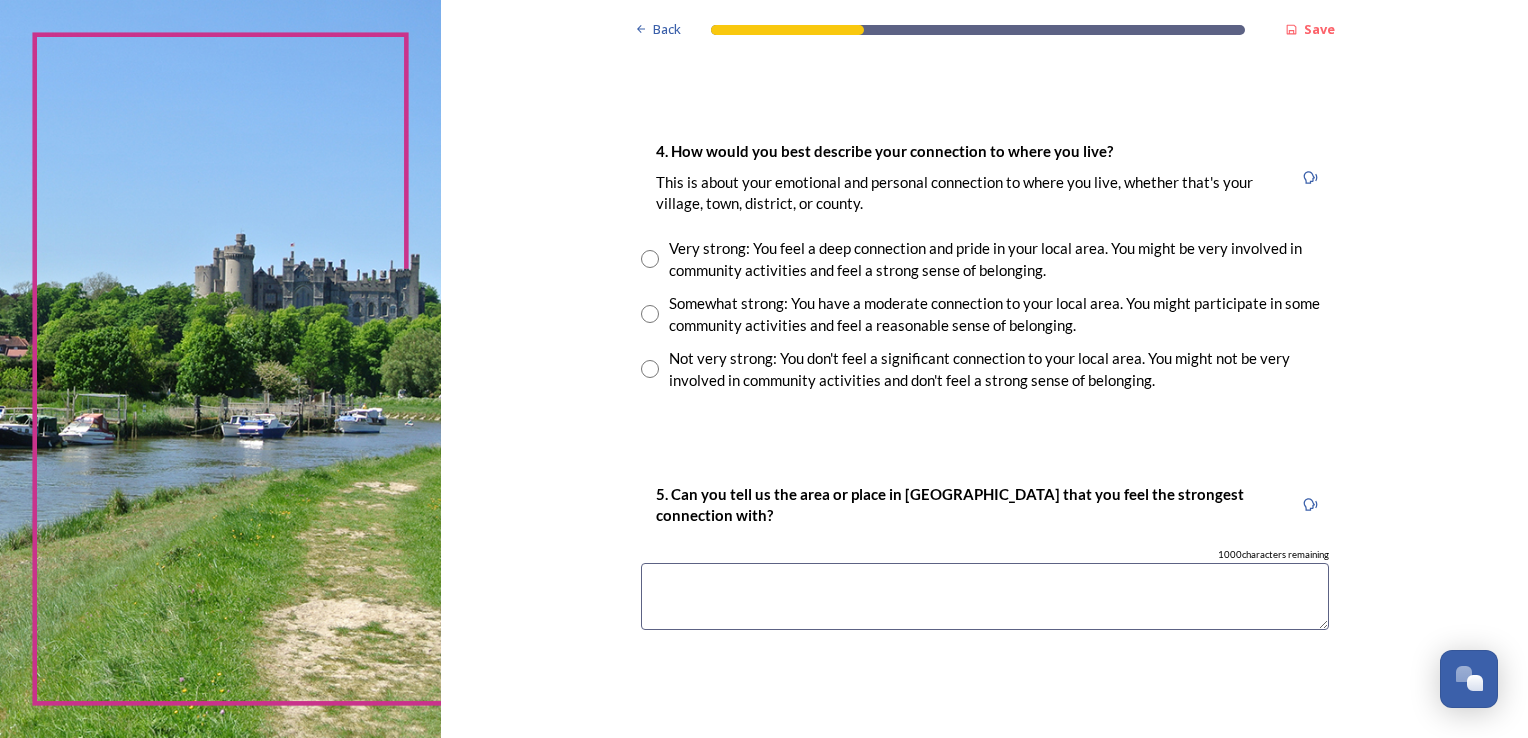type on "Chichester" 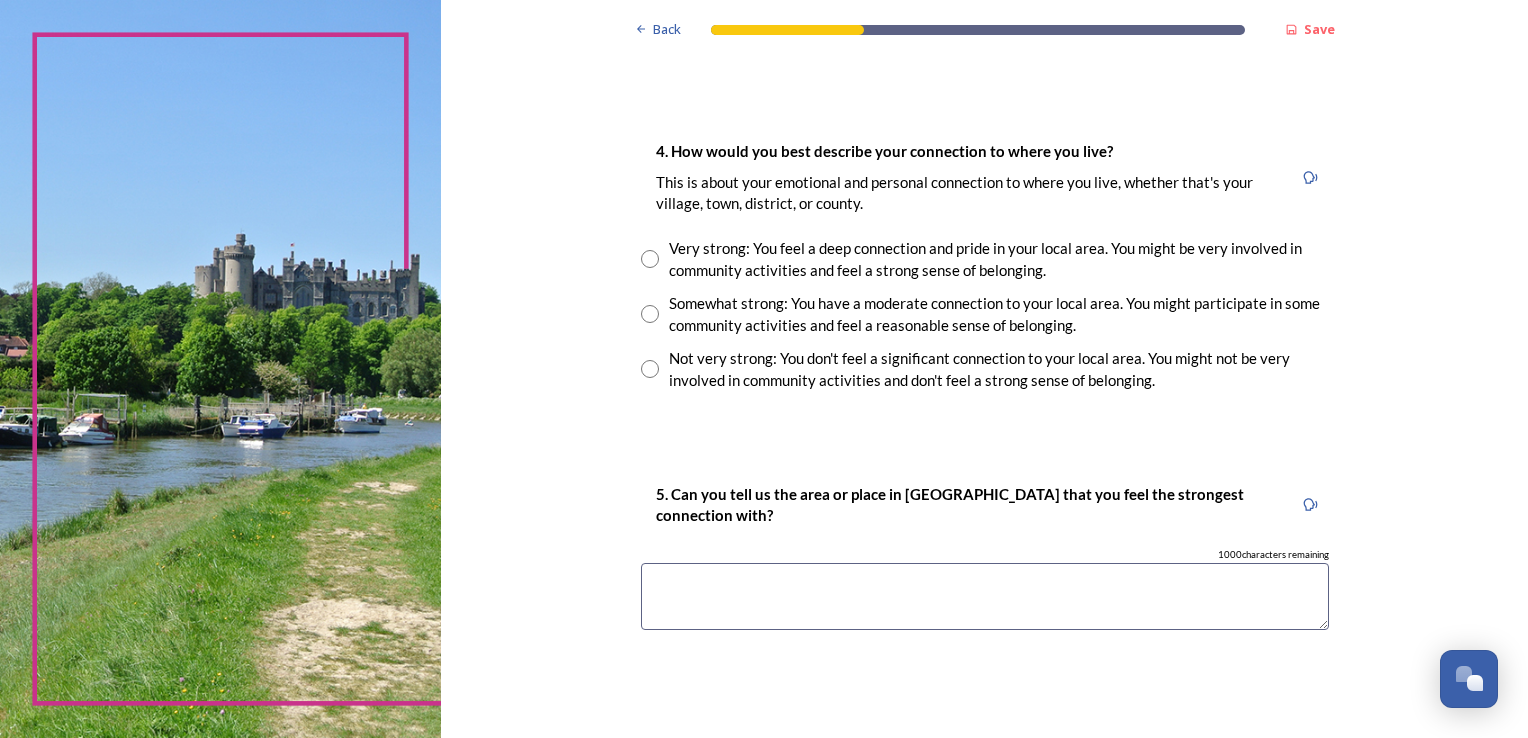 radio on "true" 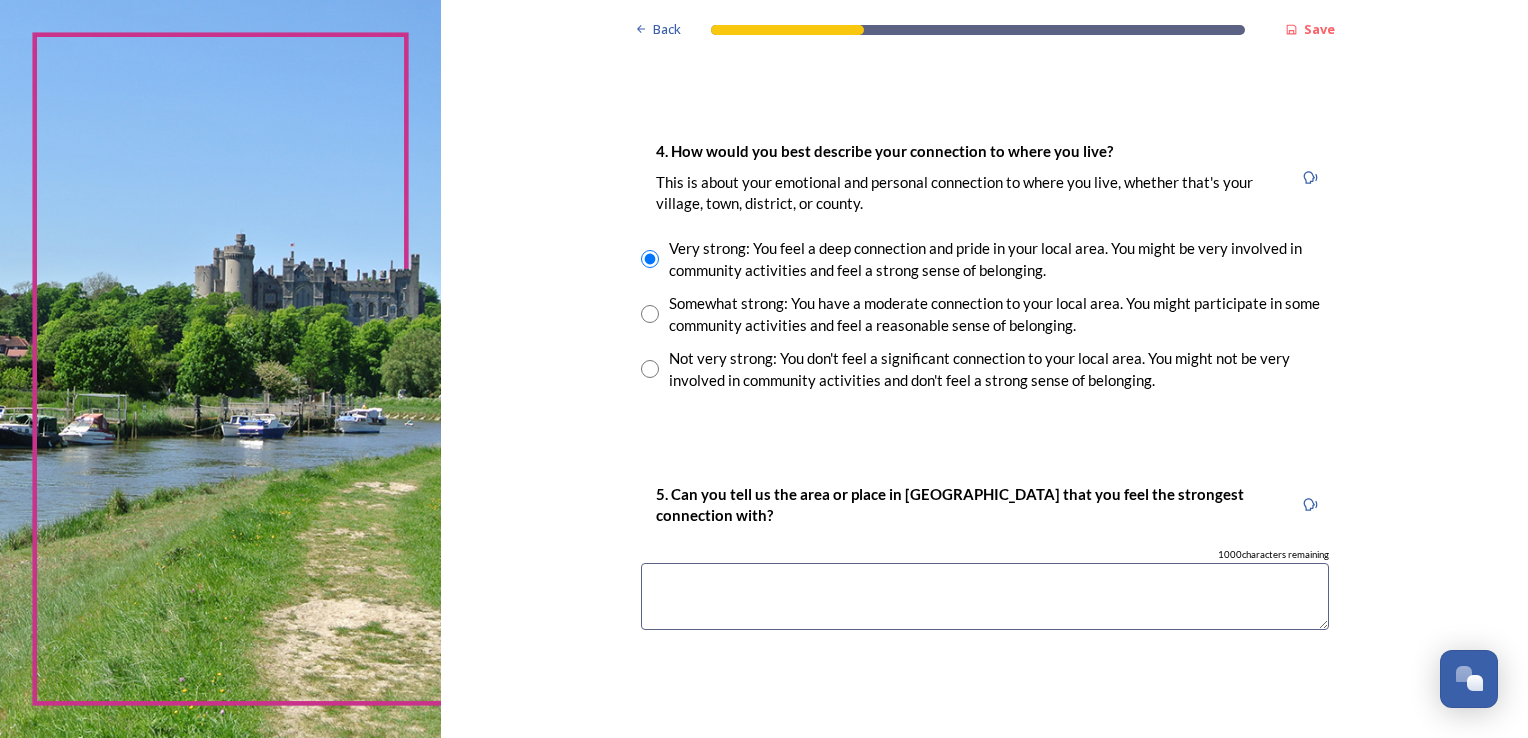 click at bounding box center (985, 596) 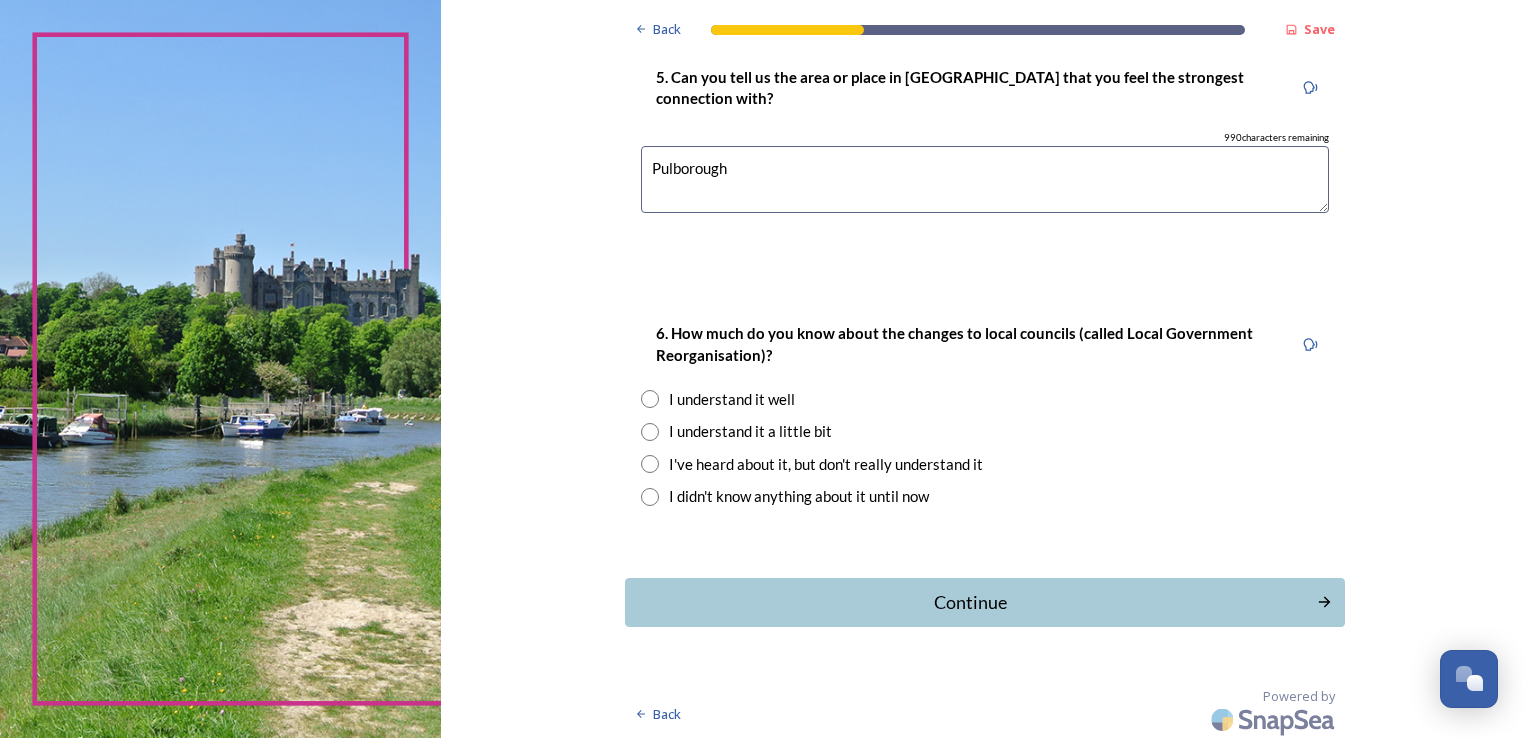scroll, scrollTop: 1824, scrollLeft: 0, axis: vertical 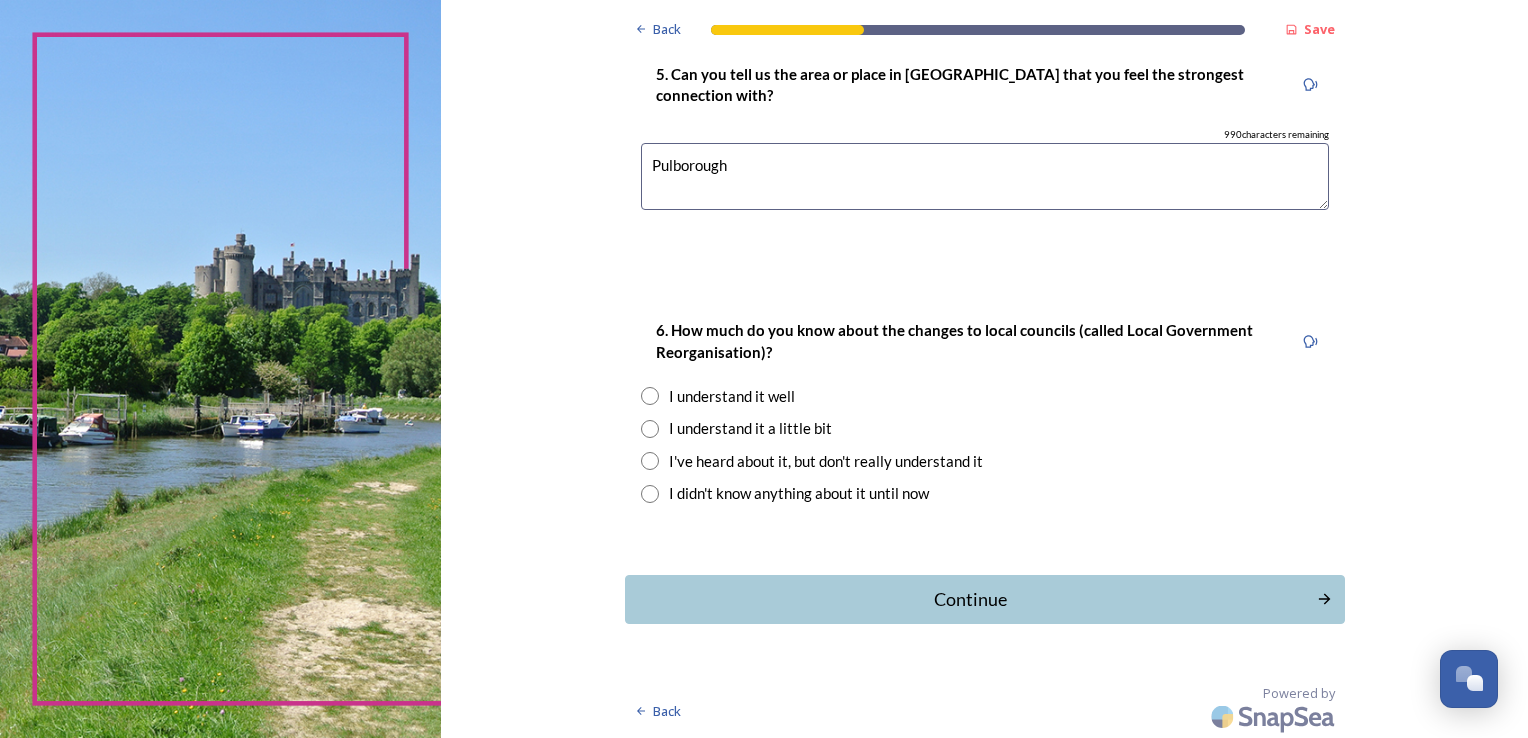 type on "Pulborough" 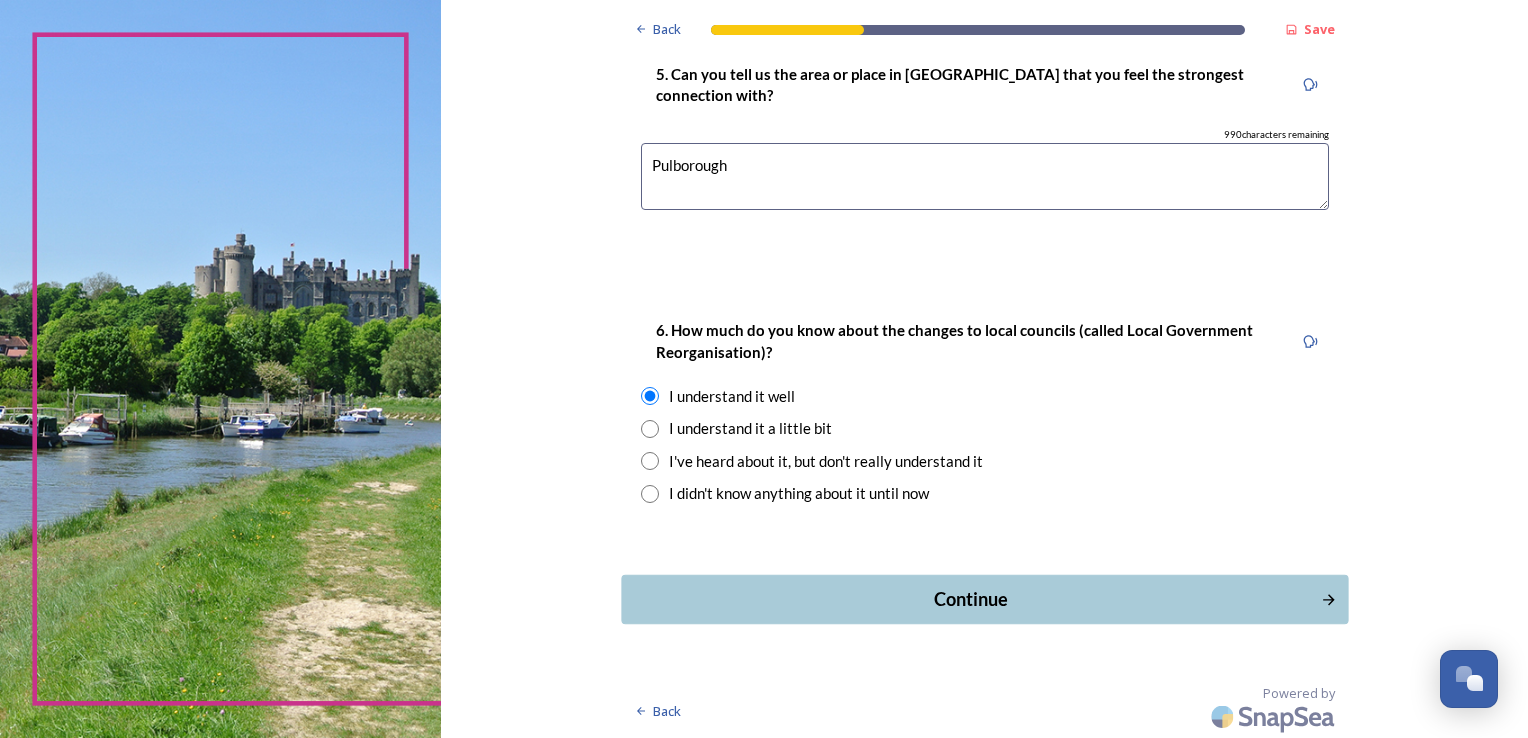 click on "Continue" at bounding box center [970, 599] 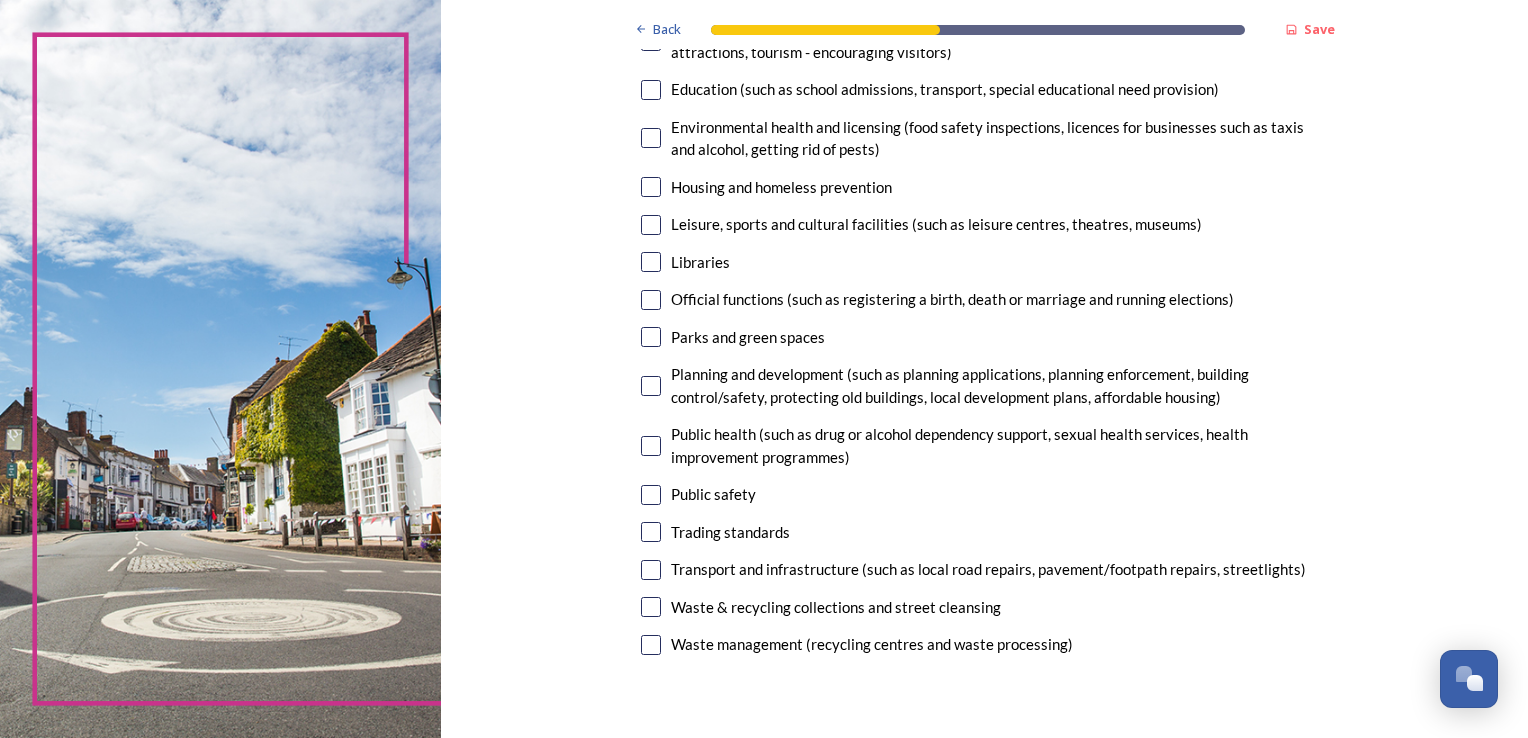 scroll, scrollTop: 451, scrollLeft: 0, axis: vertical 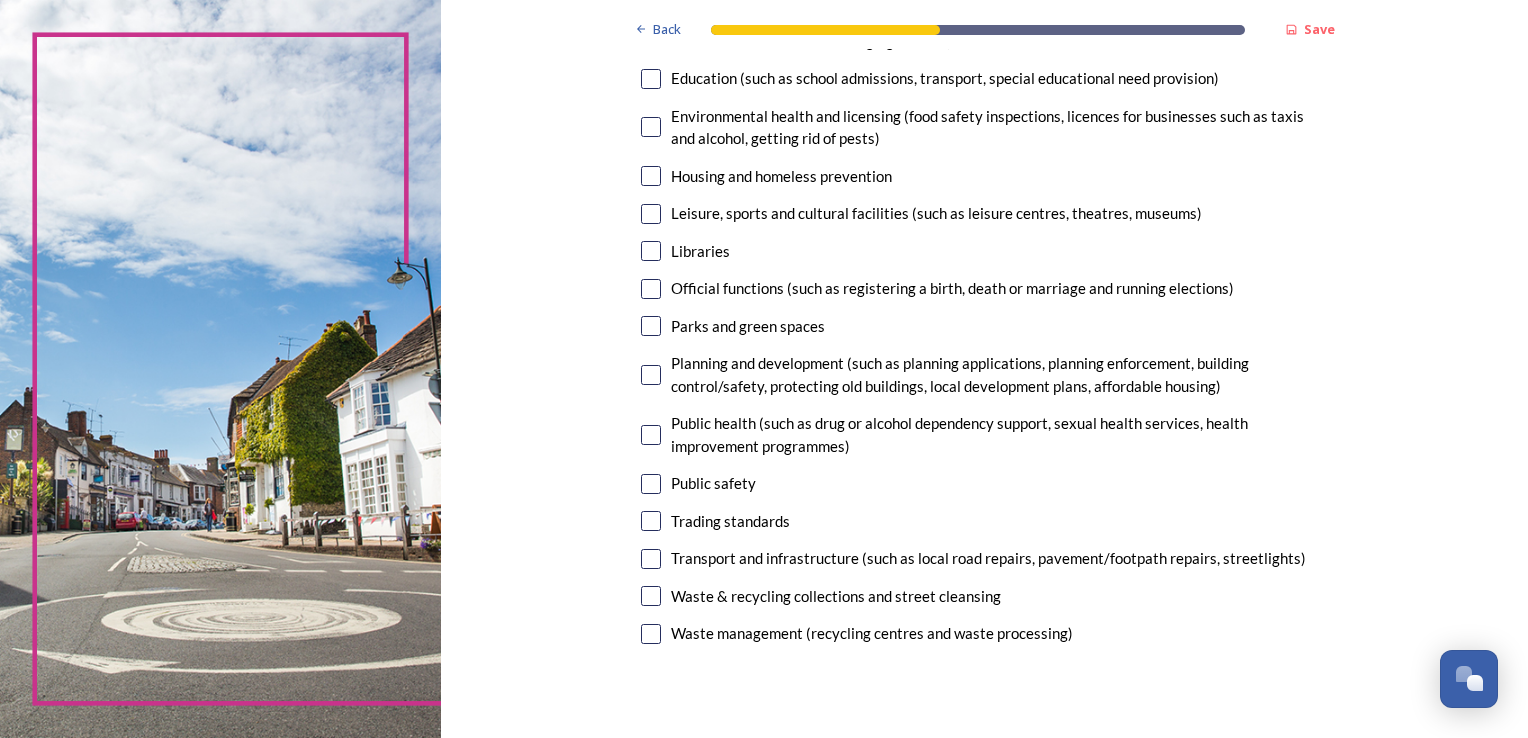 click at bounding box center (651, 596) 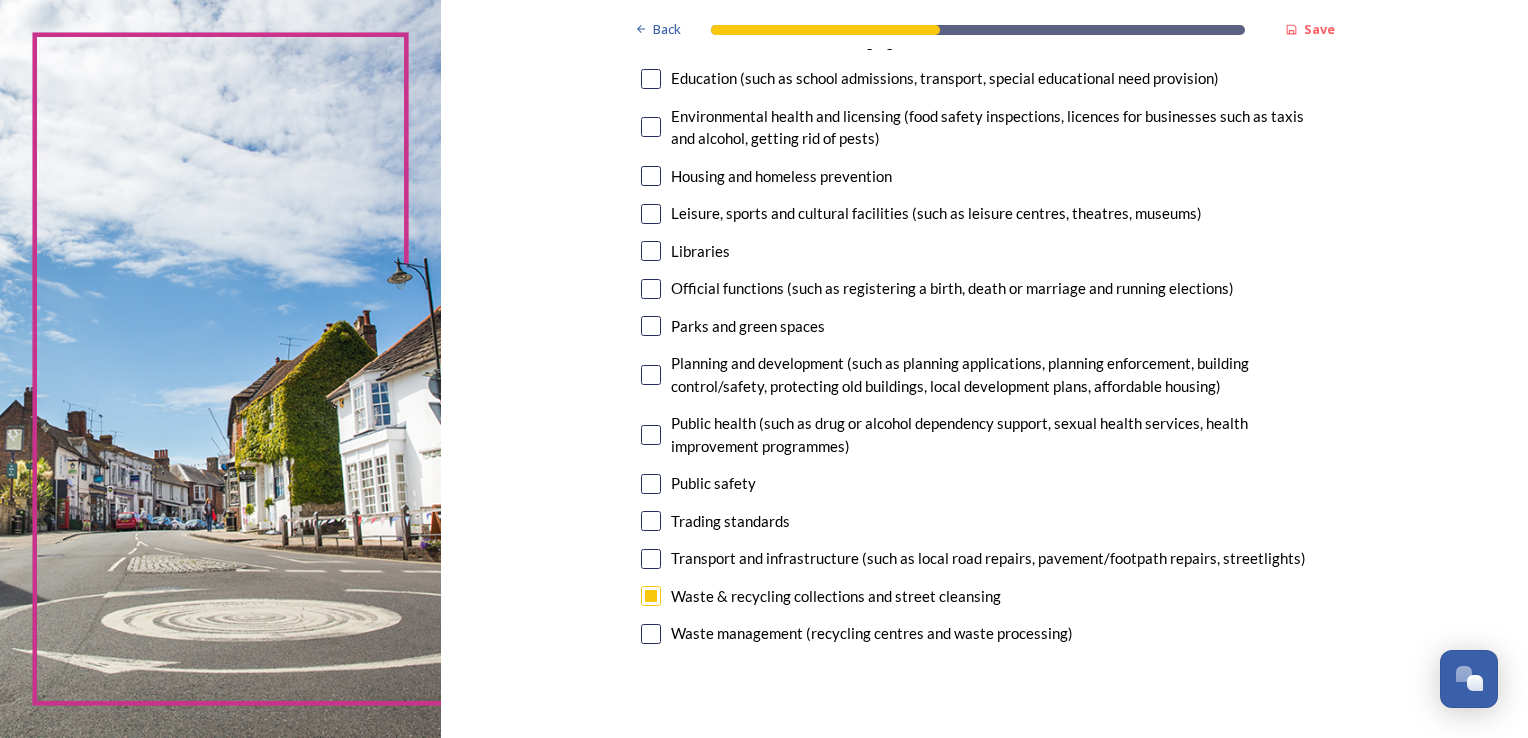click at bounding box center (651, 596) 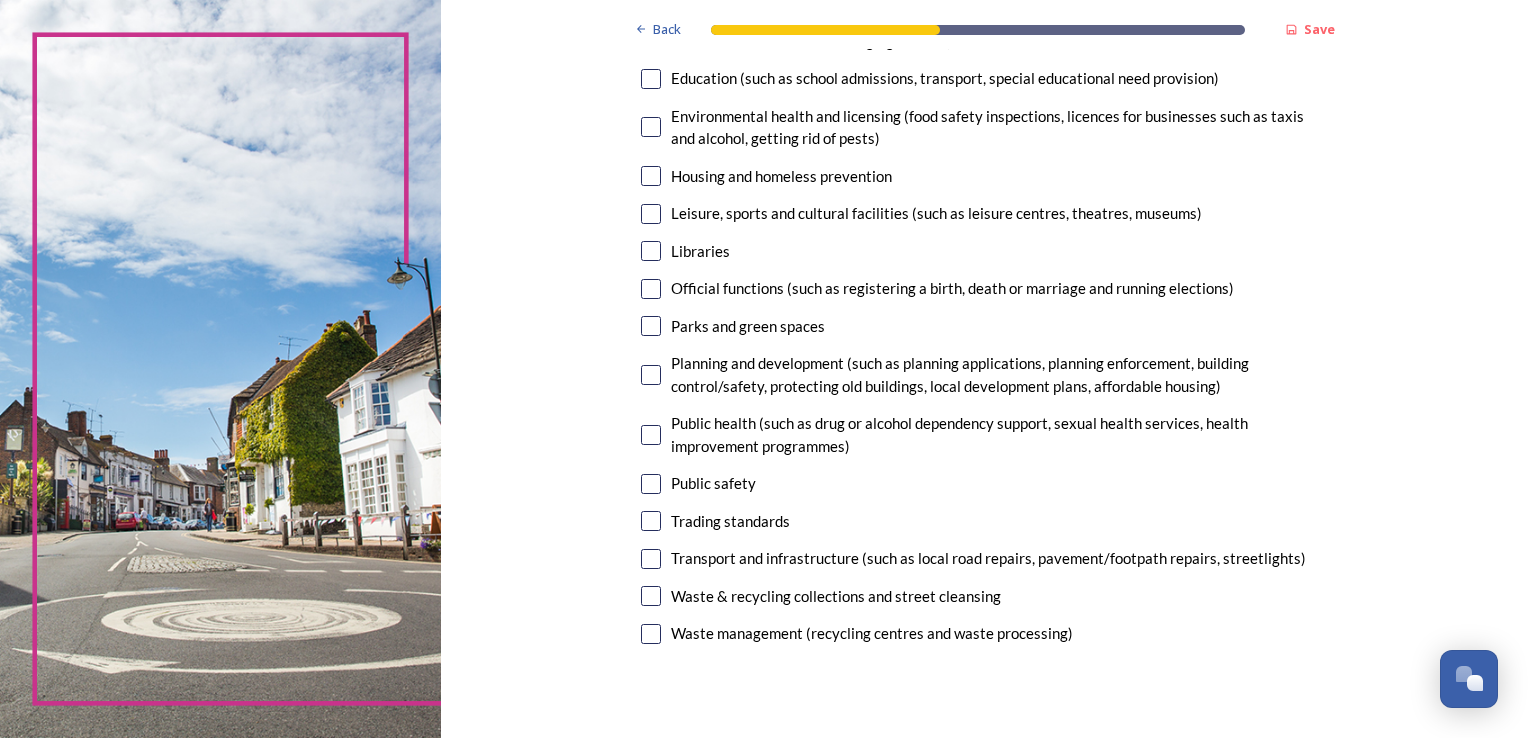 click at bounding box center [651, 634] 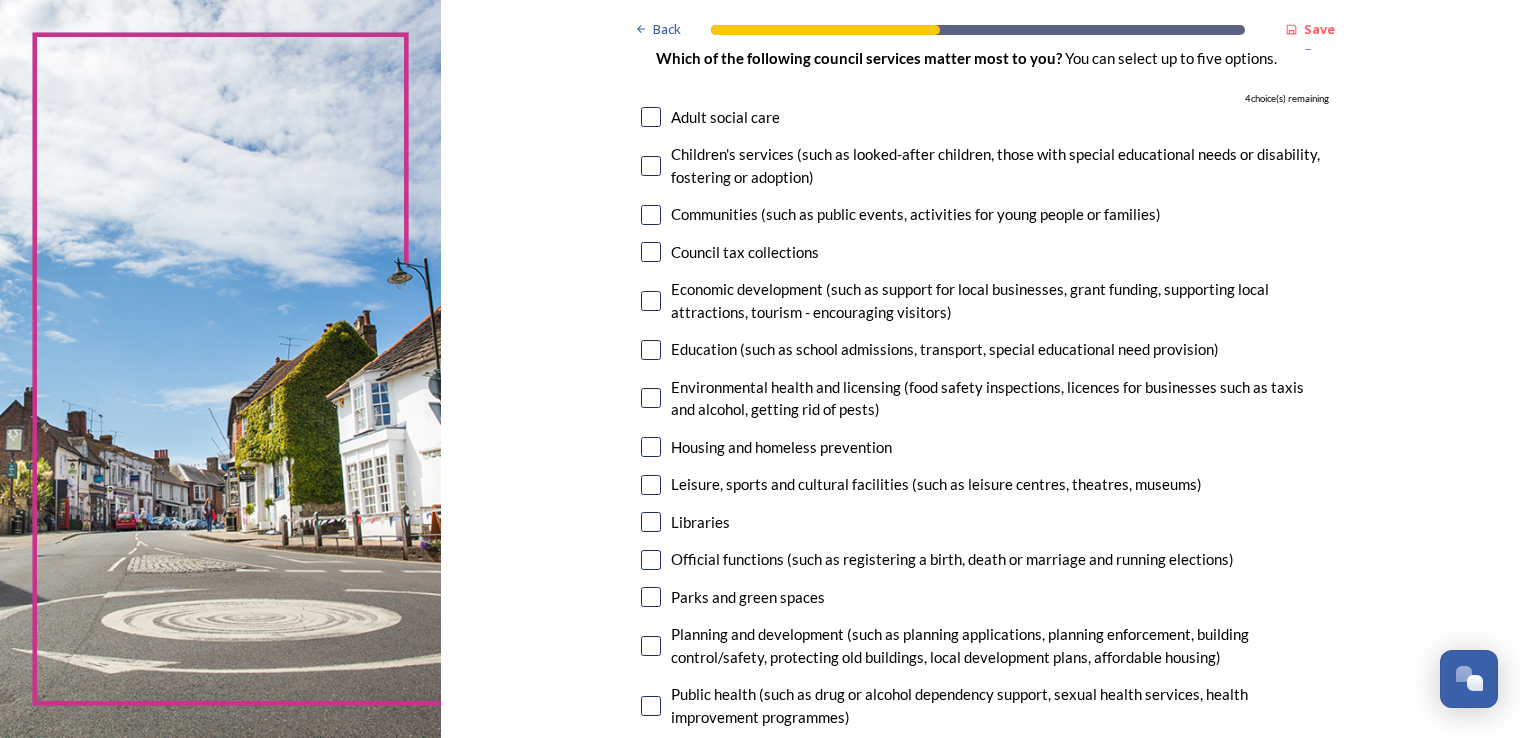 scroll, scrollTop: 169, scrollLeft: 0, axis: vertical 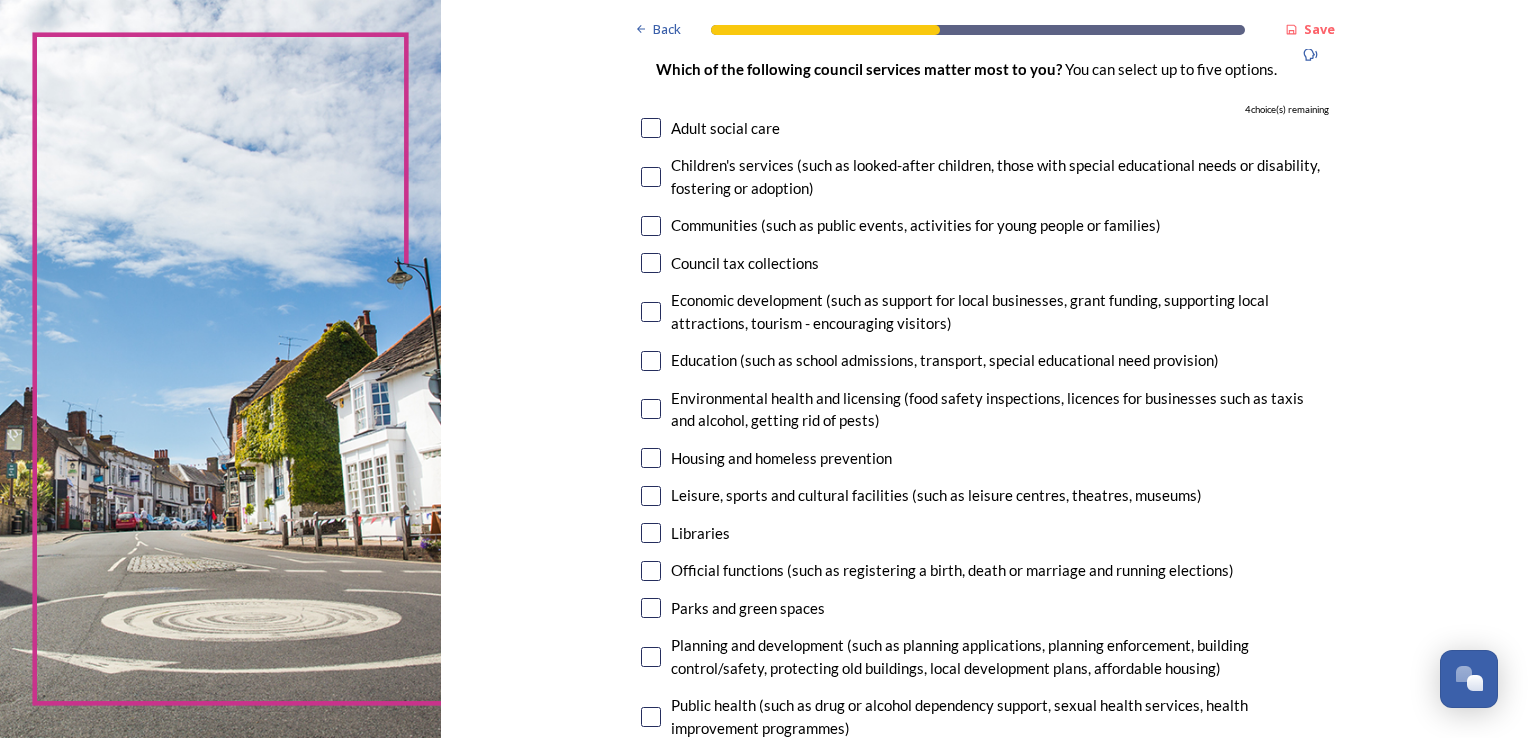 click at bounding box center (651, 409) 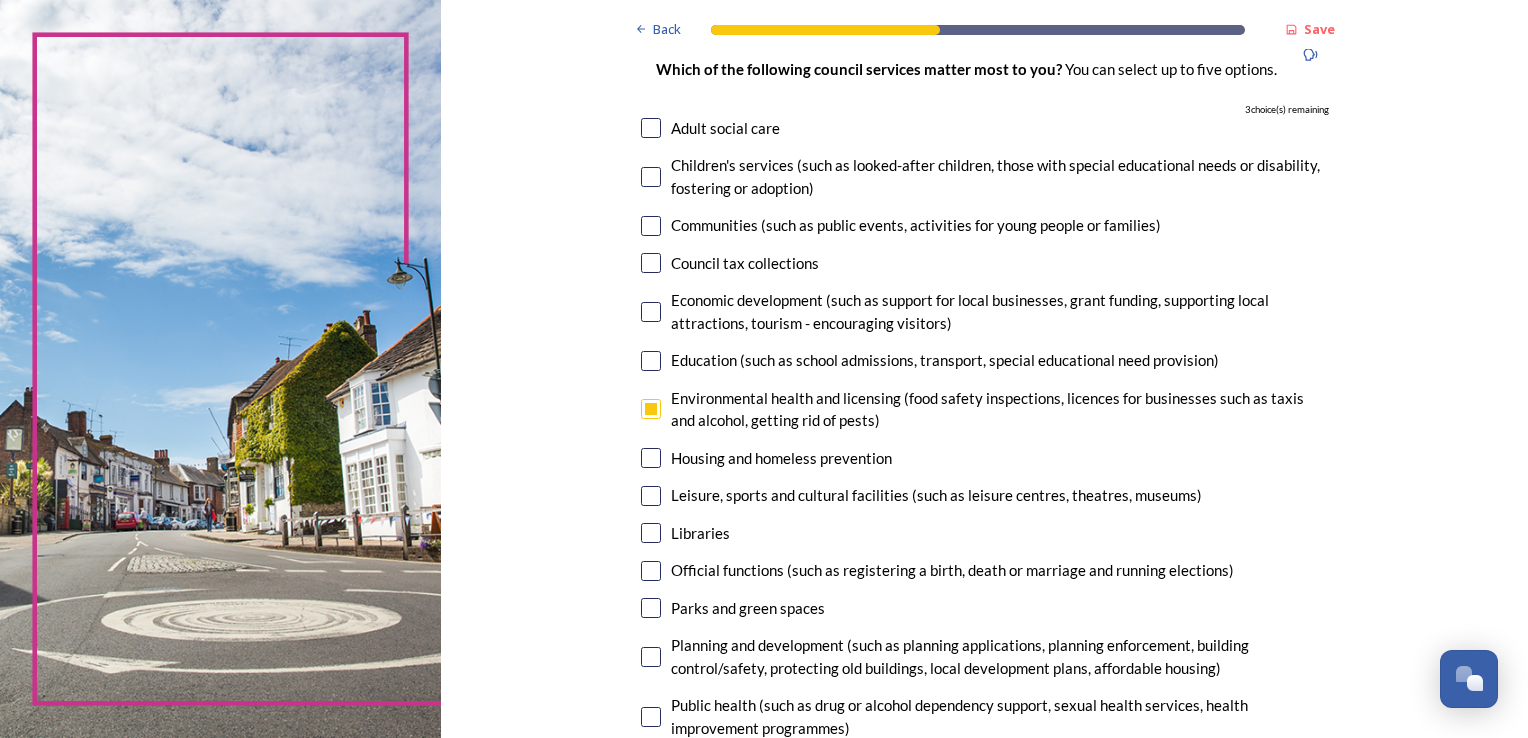 click at bounding box center (651, 571) 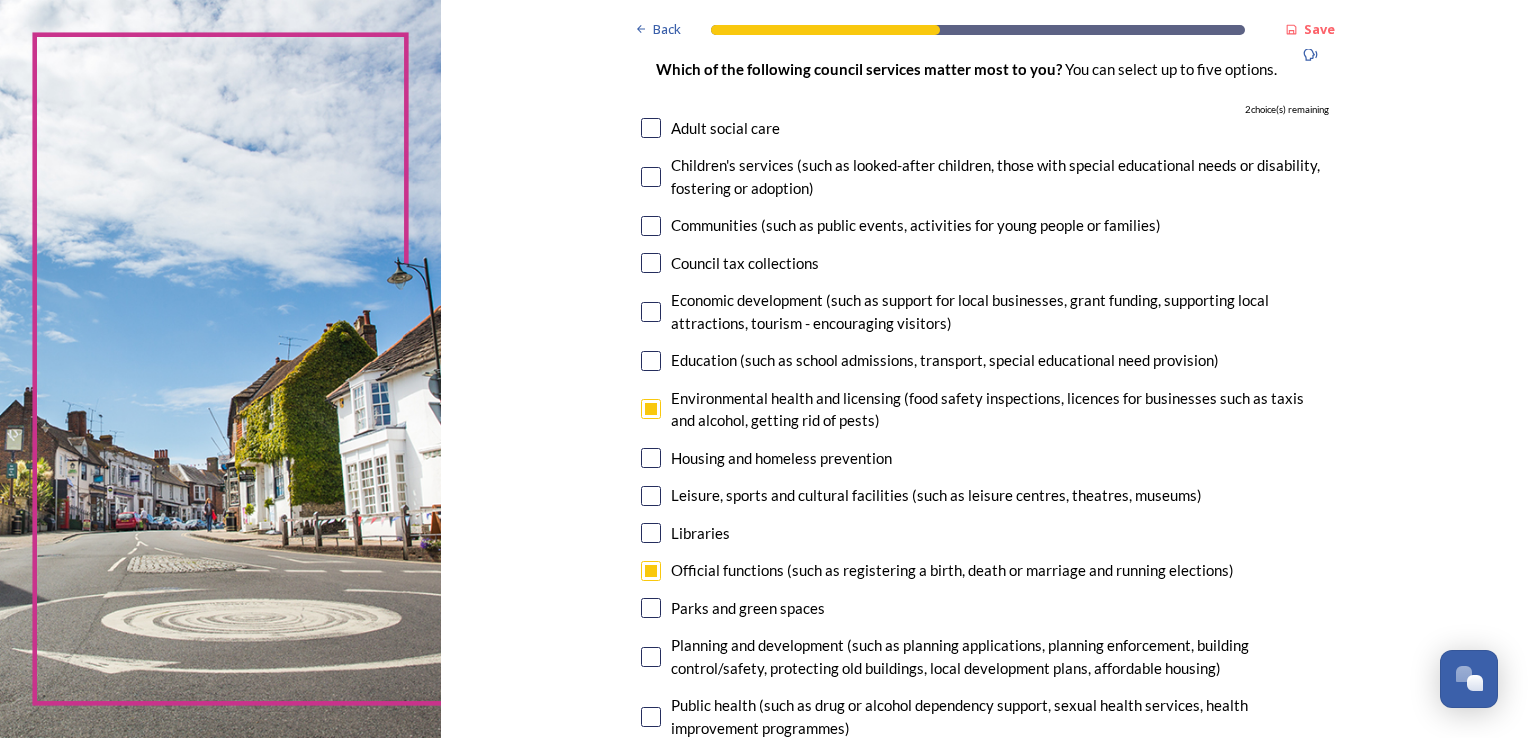 click at bounding box center (651, 657) 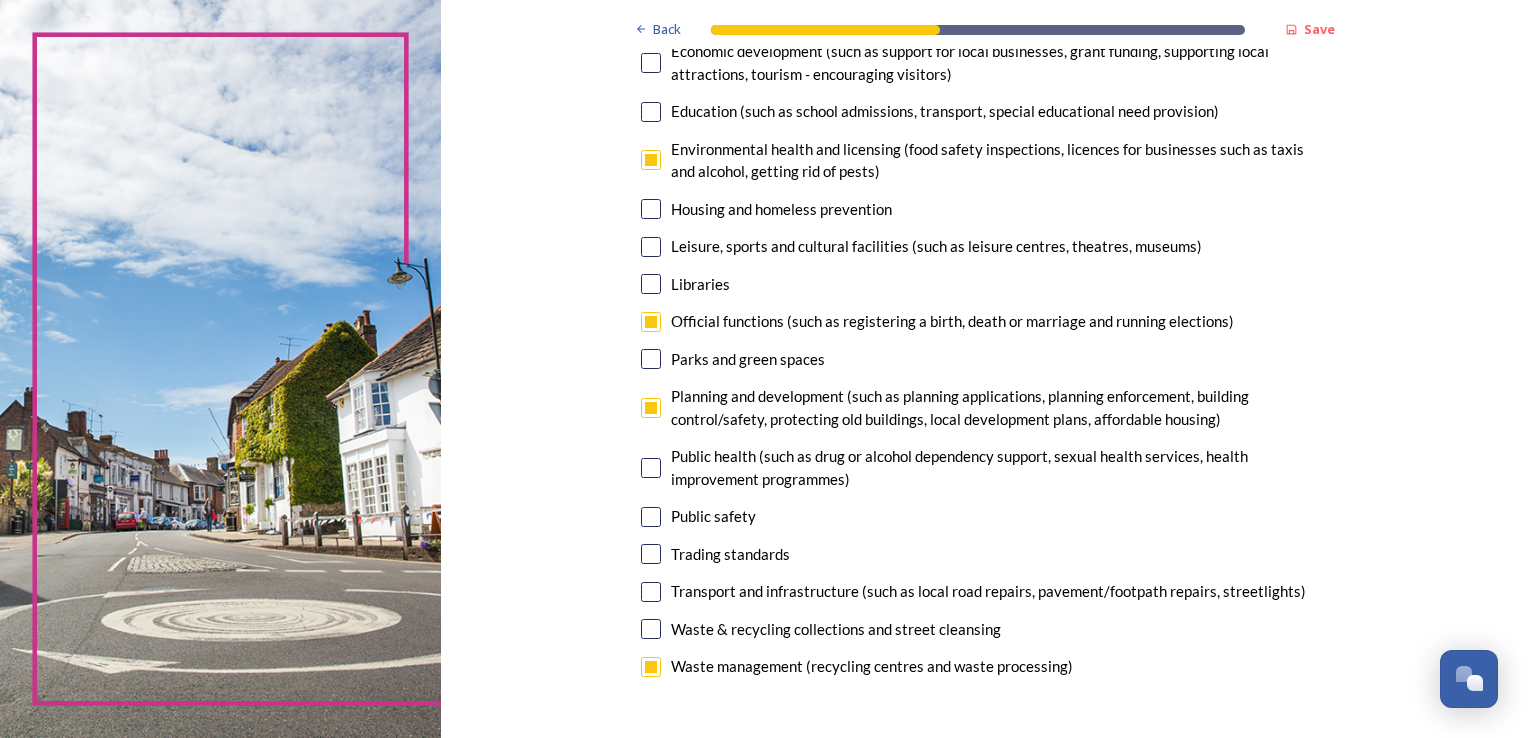 scroll, scrollTop: 426, scrollLeft: 0, axis: vertical 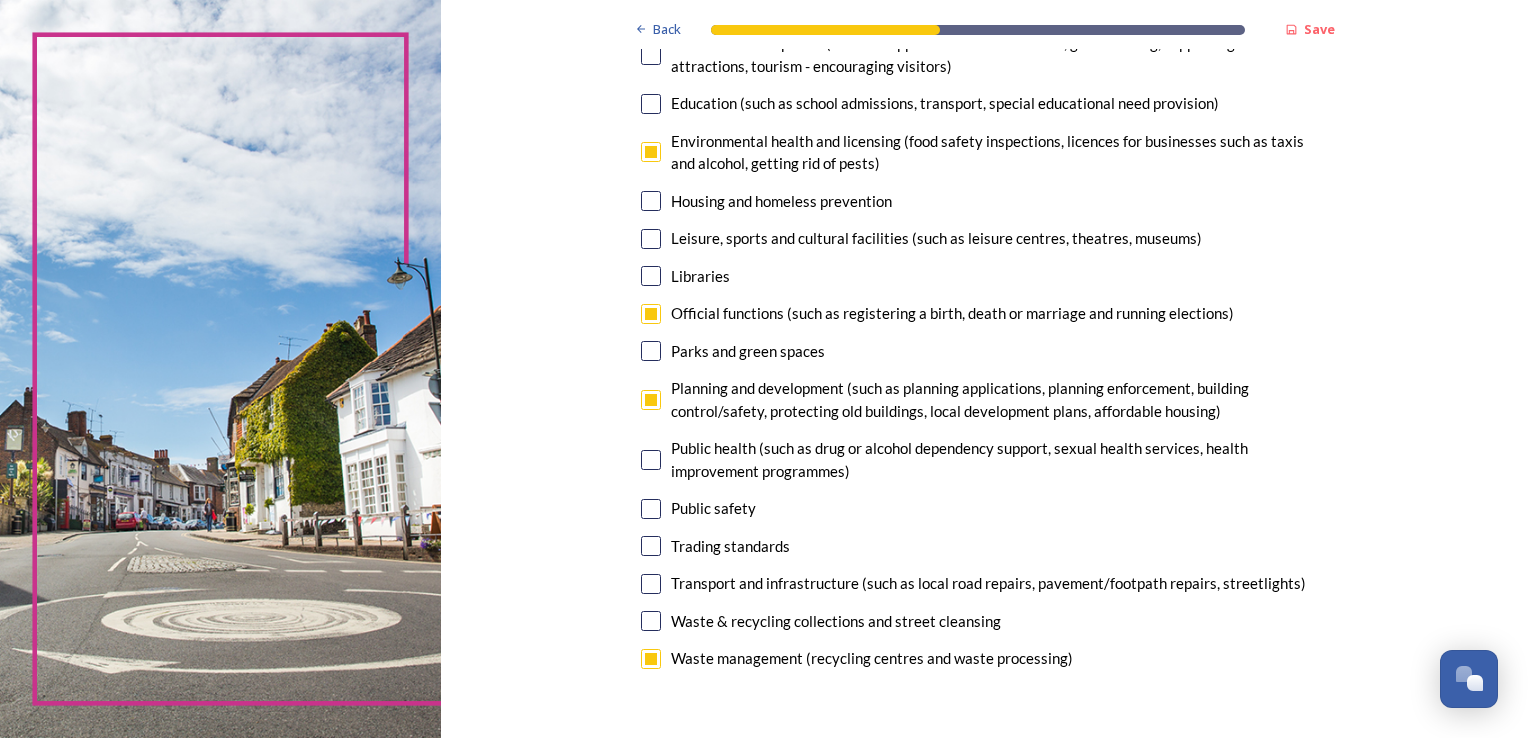 click at bounding box center (651, 509) 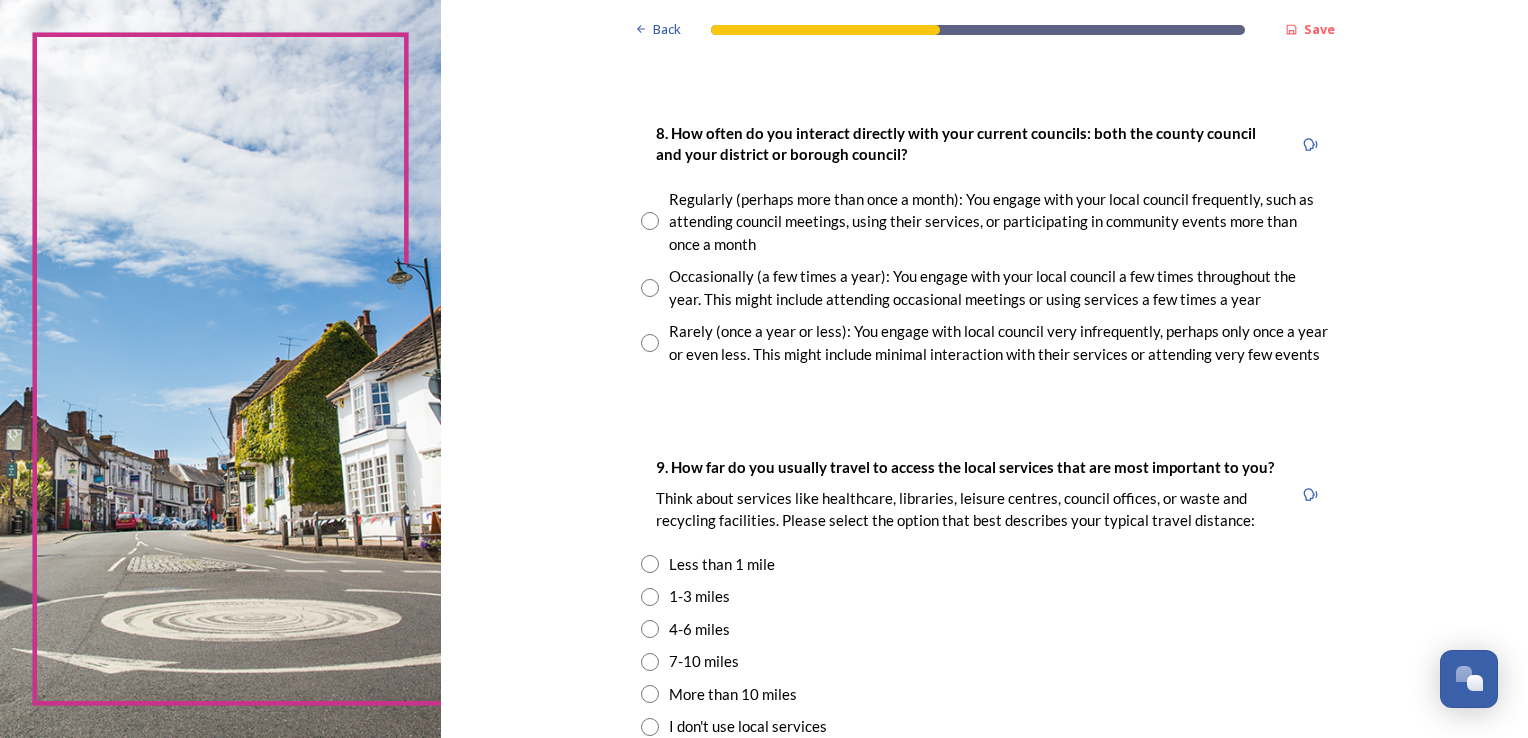 scroll, scrollTop: 1075, scrollLeft: 0, axis: vertical 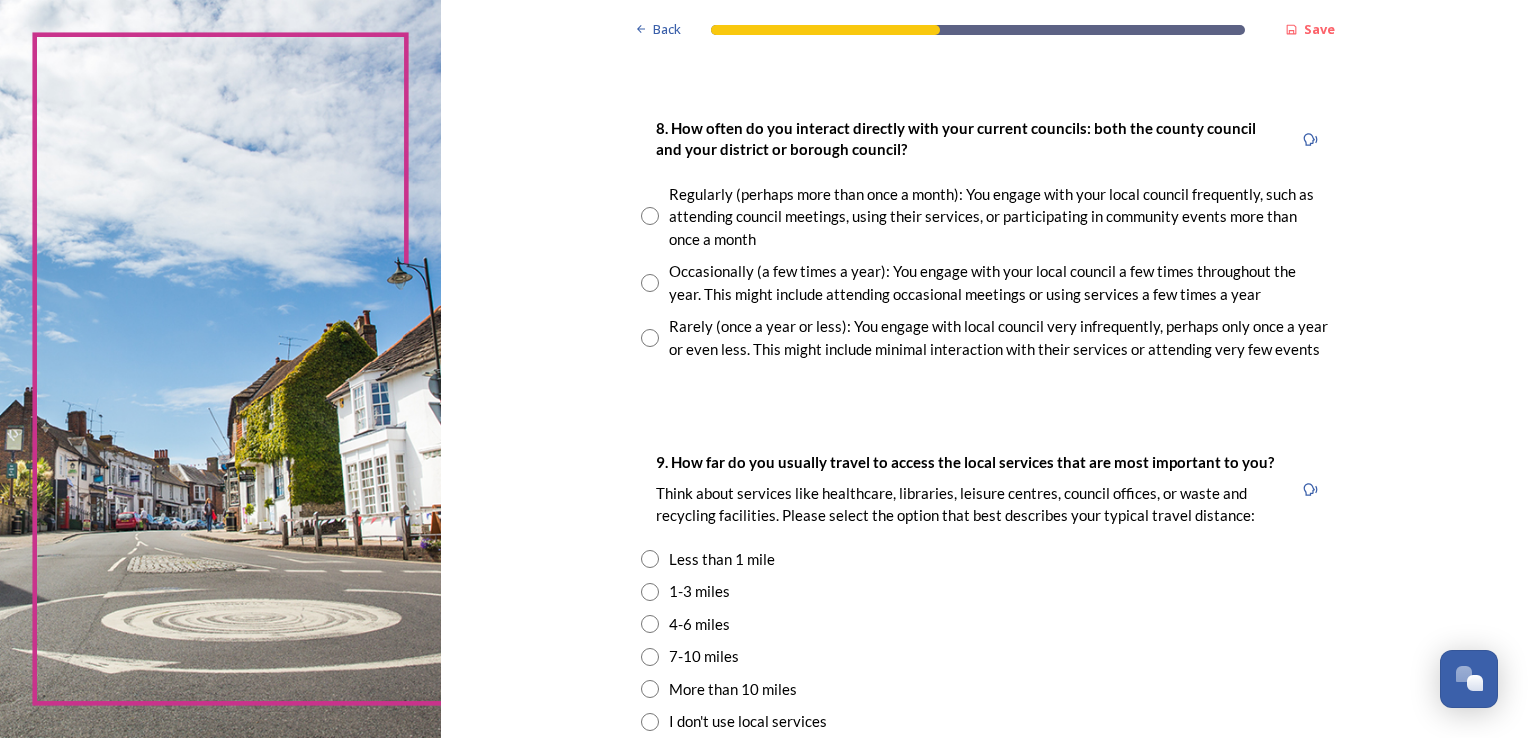 click at bounding box center [650, 338] 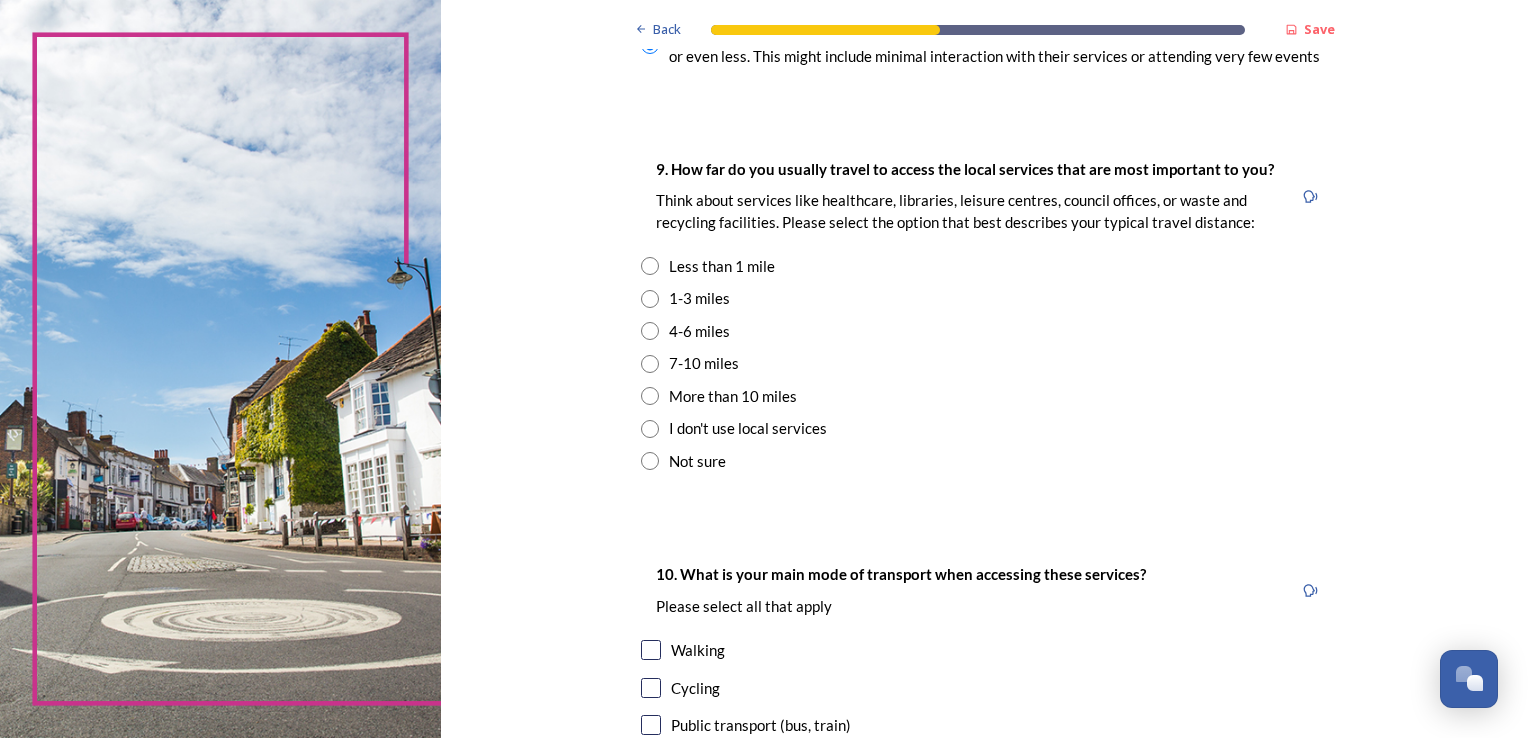 scroll, scrollTop: 1369, scrollLeft: 0, axis: vertical 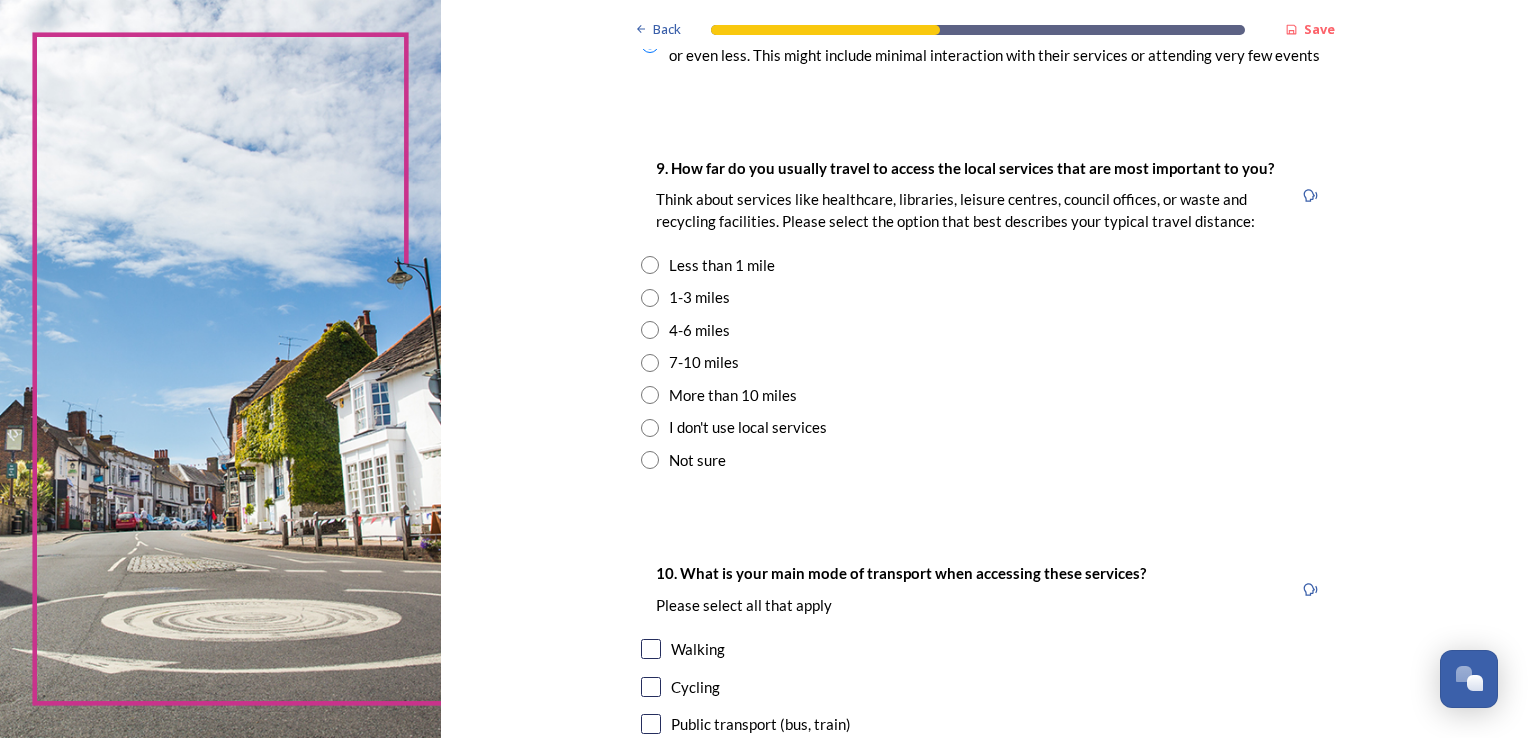 click at bounding box center (650, 330) 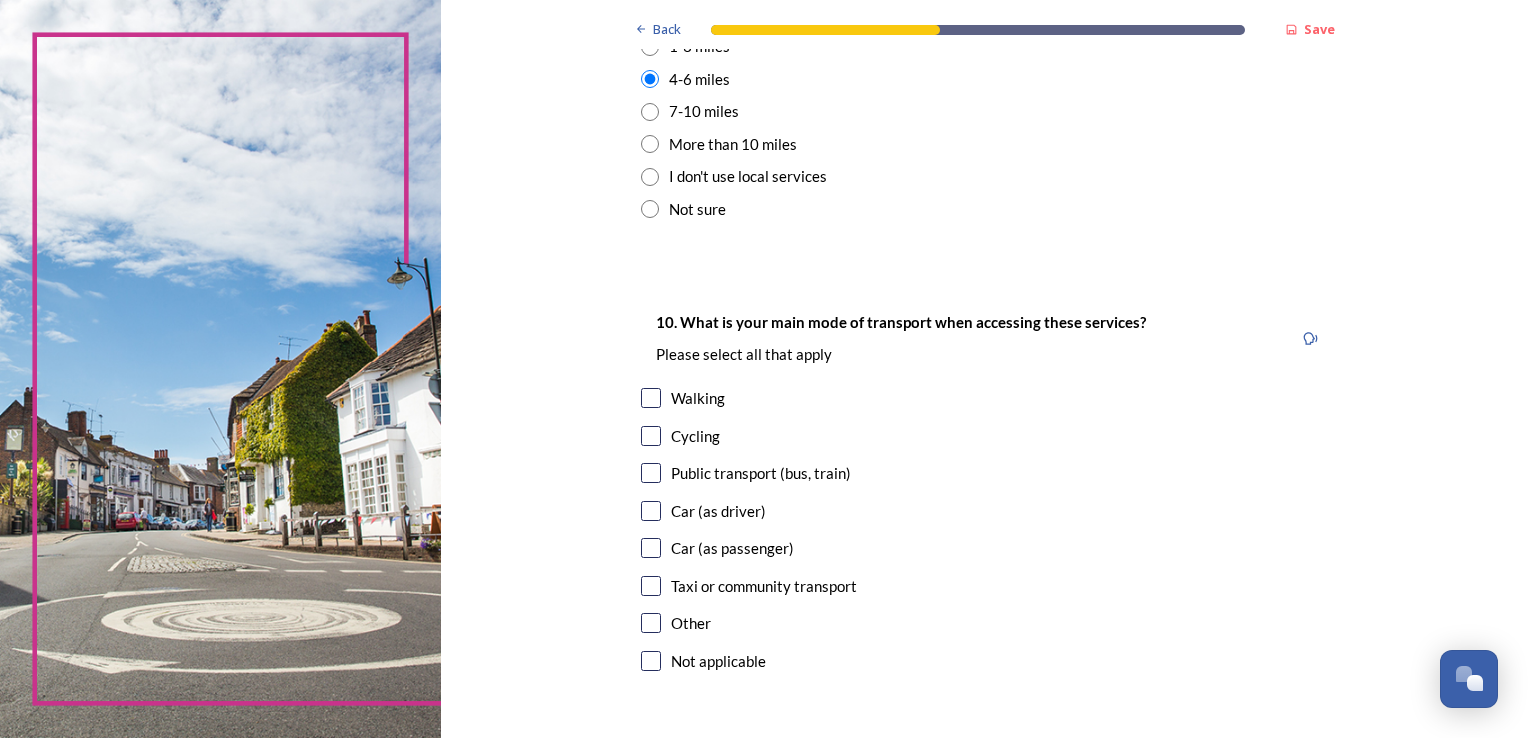 scroll, scrollTop: 1624, scrollLeft: 0, axis: vertical 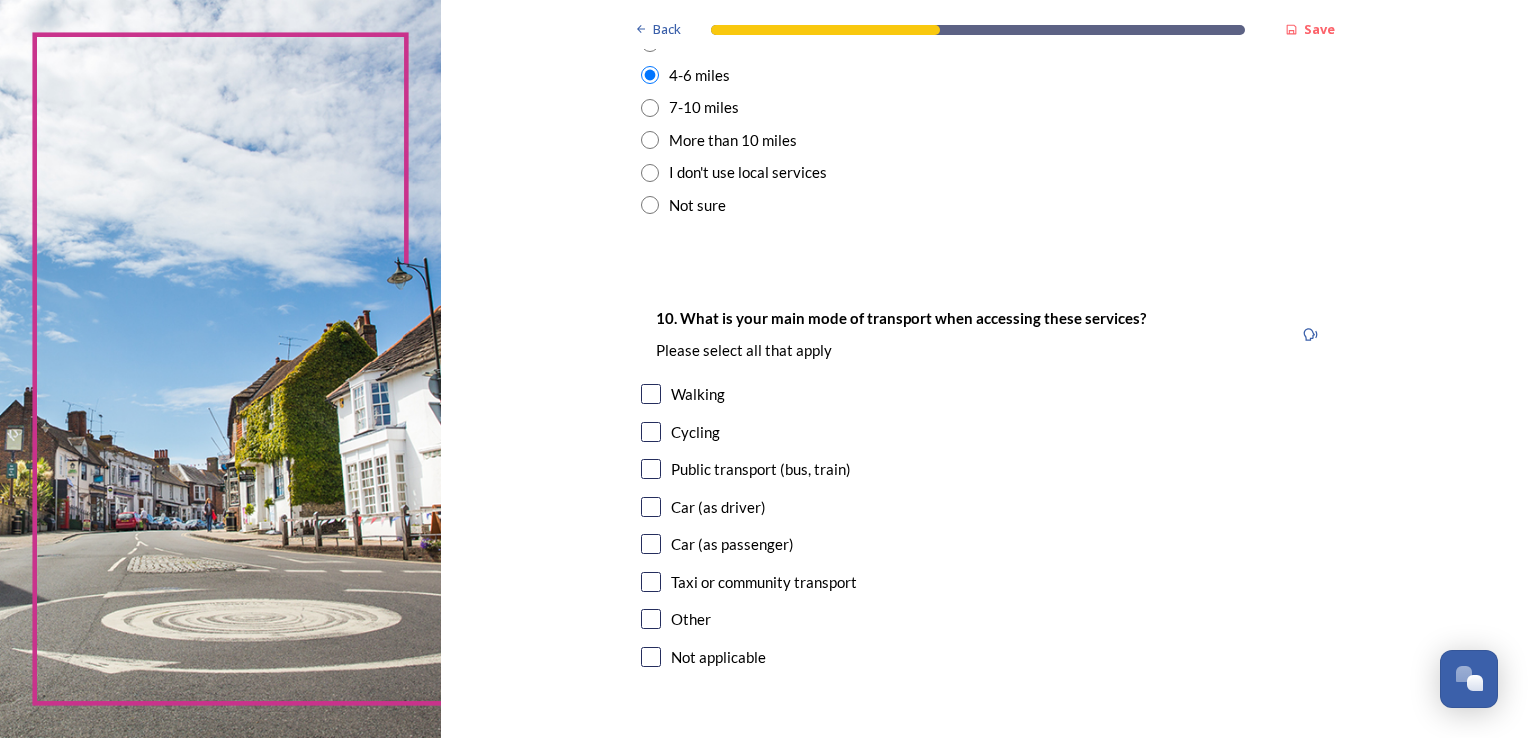 click at bounding box center (651, 507) 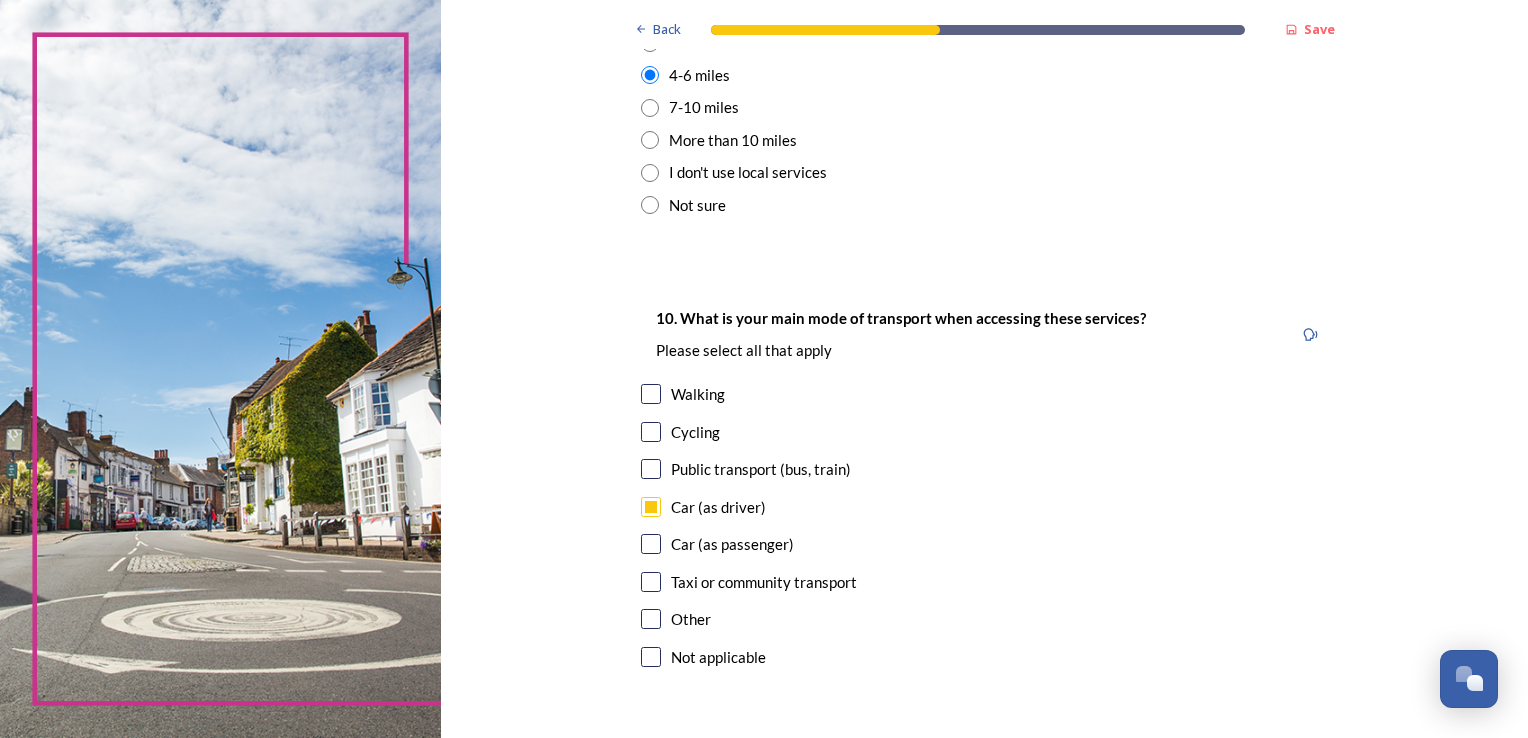 click at bounding box center (651, 507) 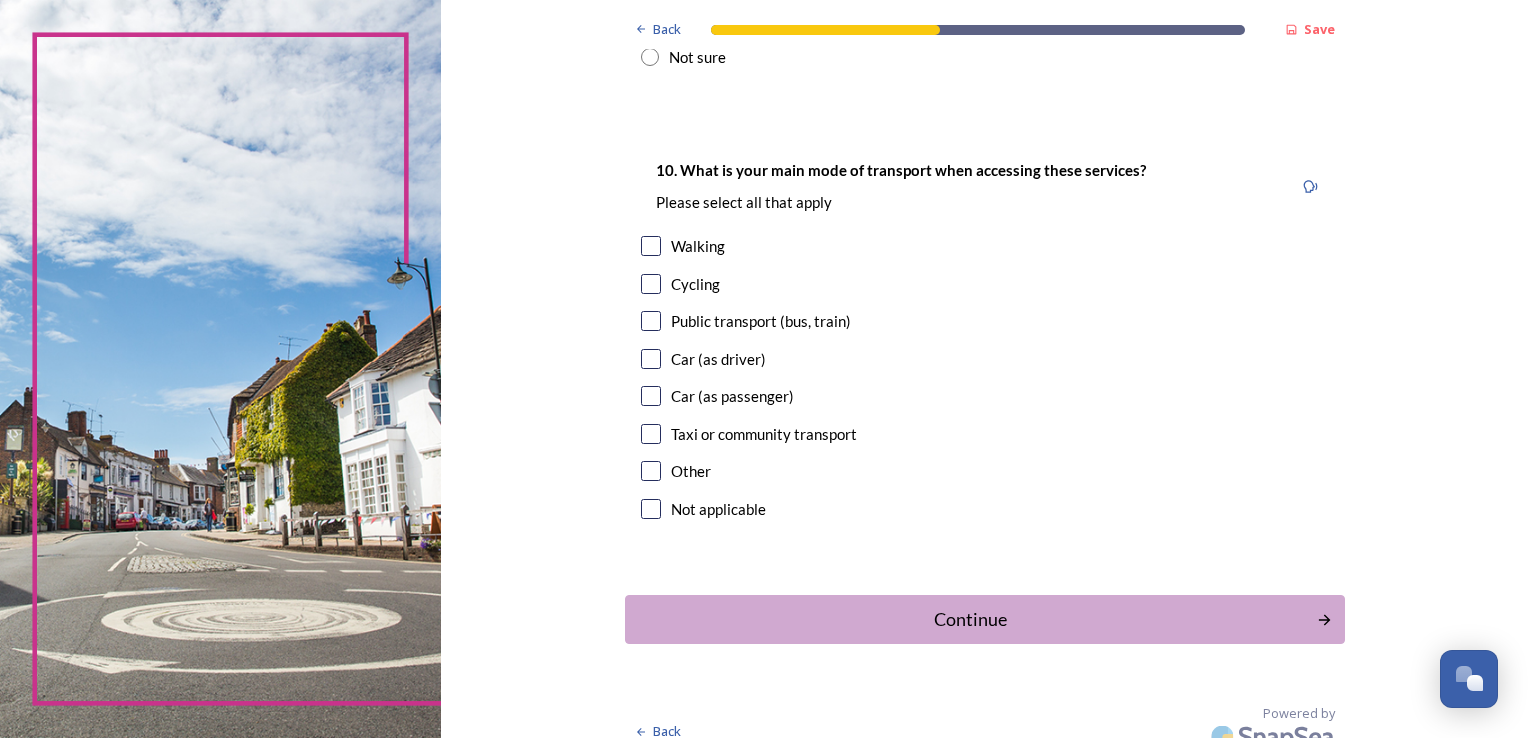 scroll, scrollTop: 1793, scrollLeft: 0, axis: vertical 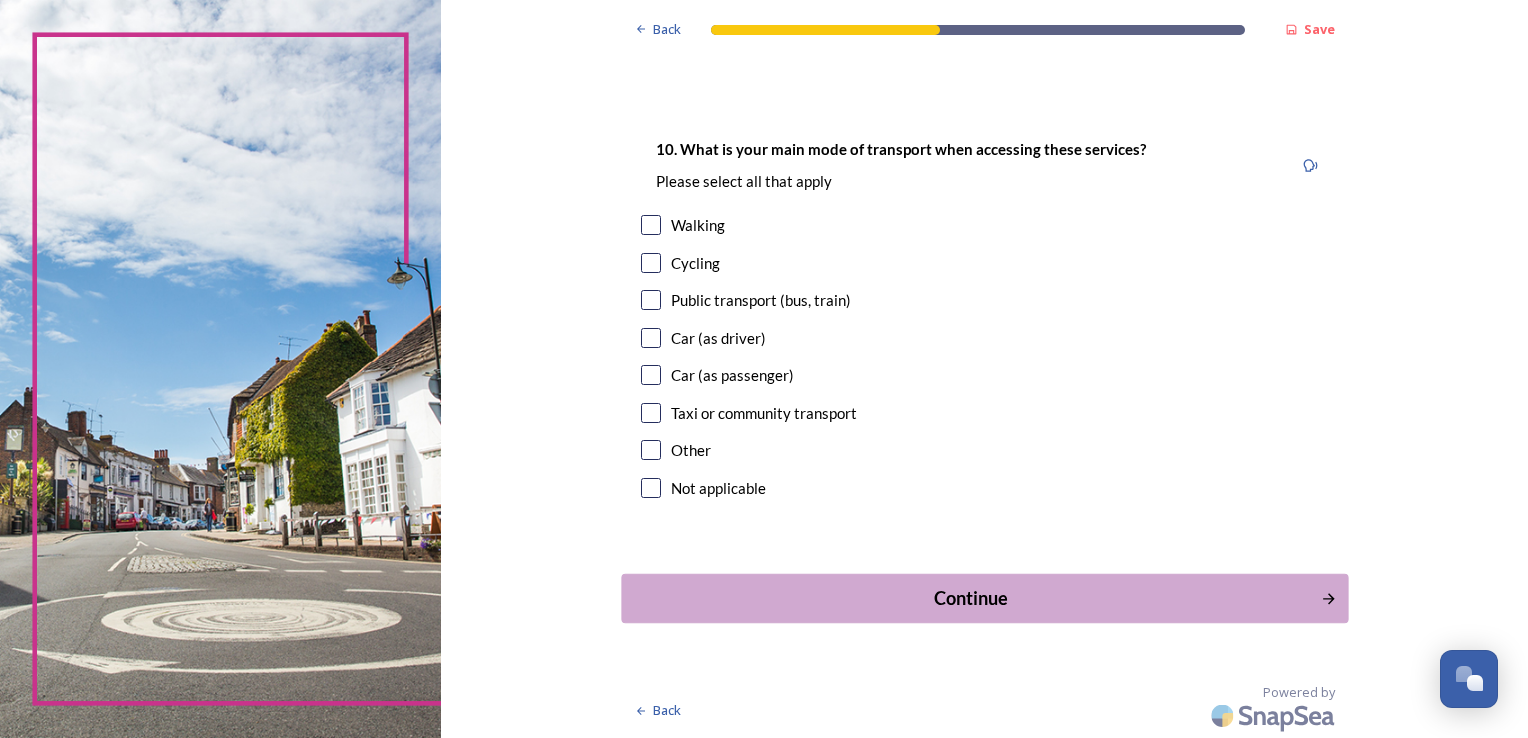 click on "Continue" at bounding box center [970, 598] 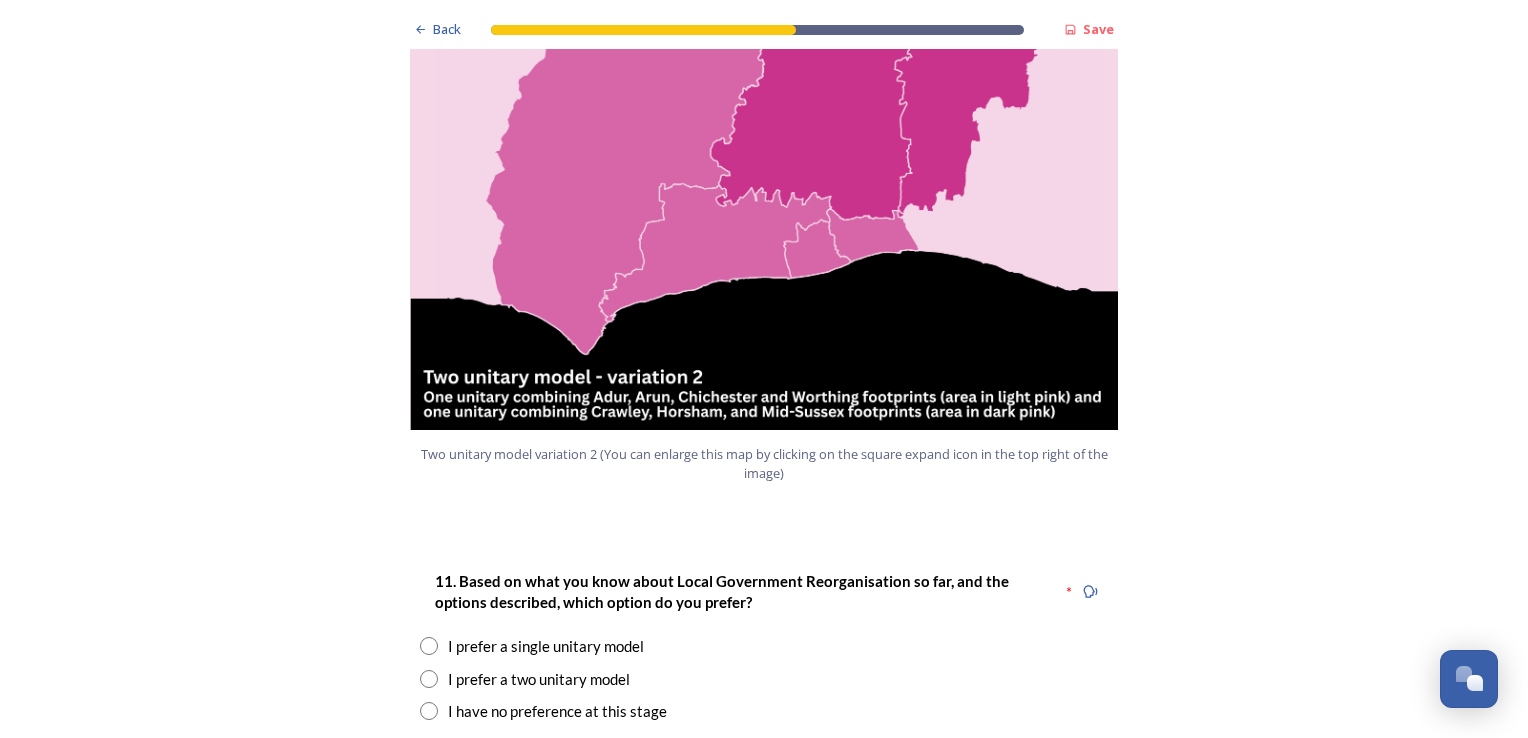 scroll, scrollTop: 2258, scrollLeft: 0, axis: vertical 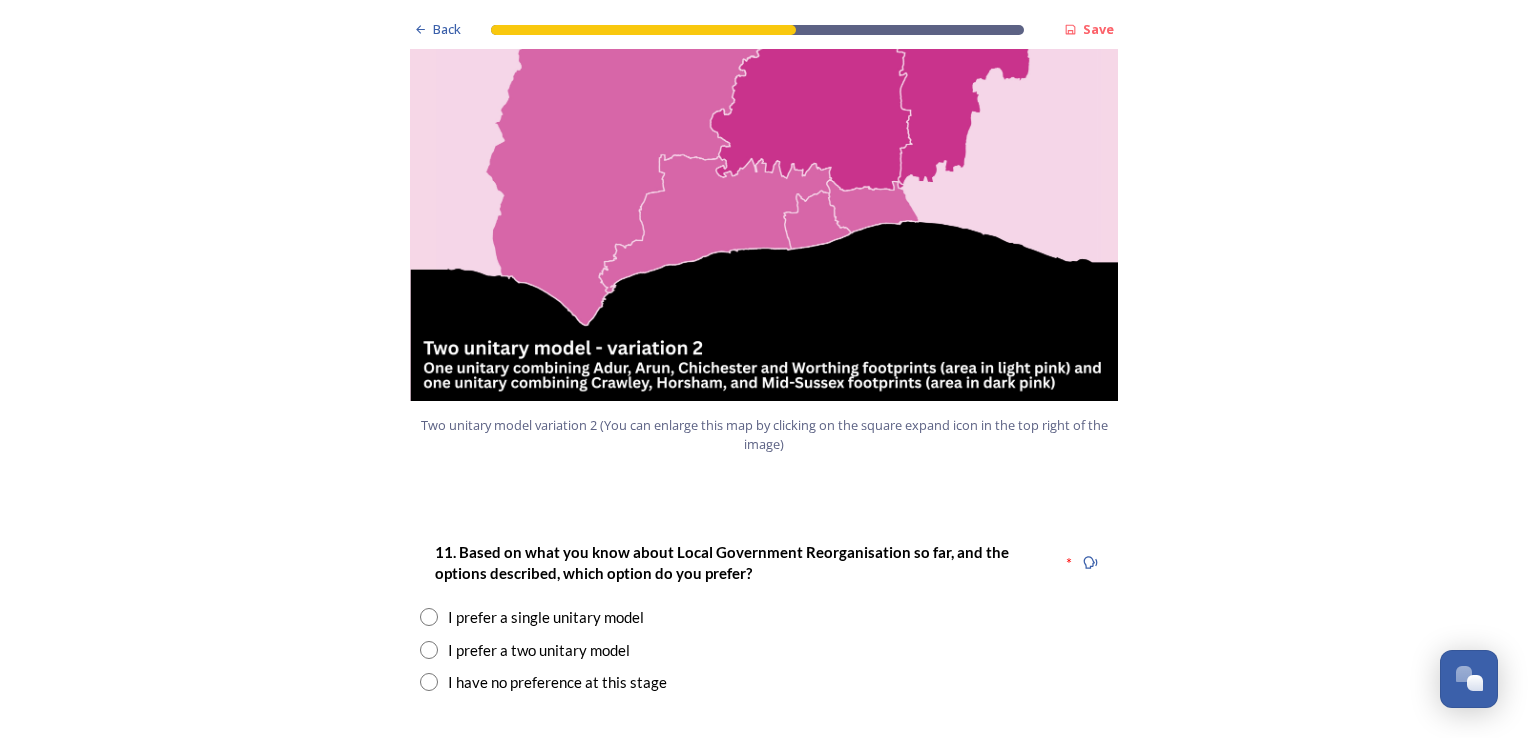 click at bounding box center (429, 650) 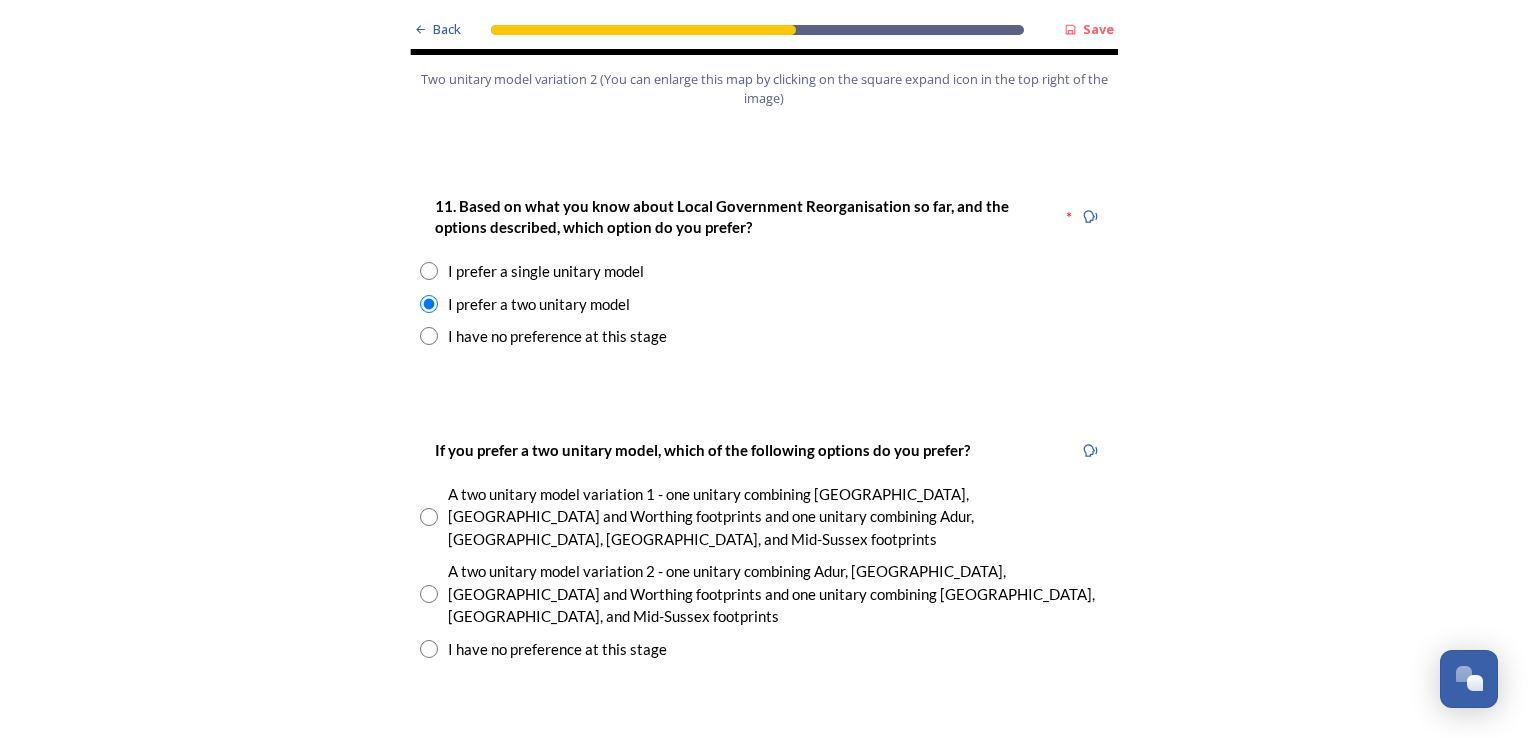 scroll, scrollTop: 2611, scrollLeft: 0, axis: vertical 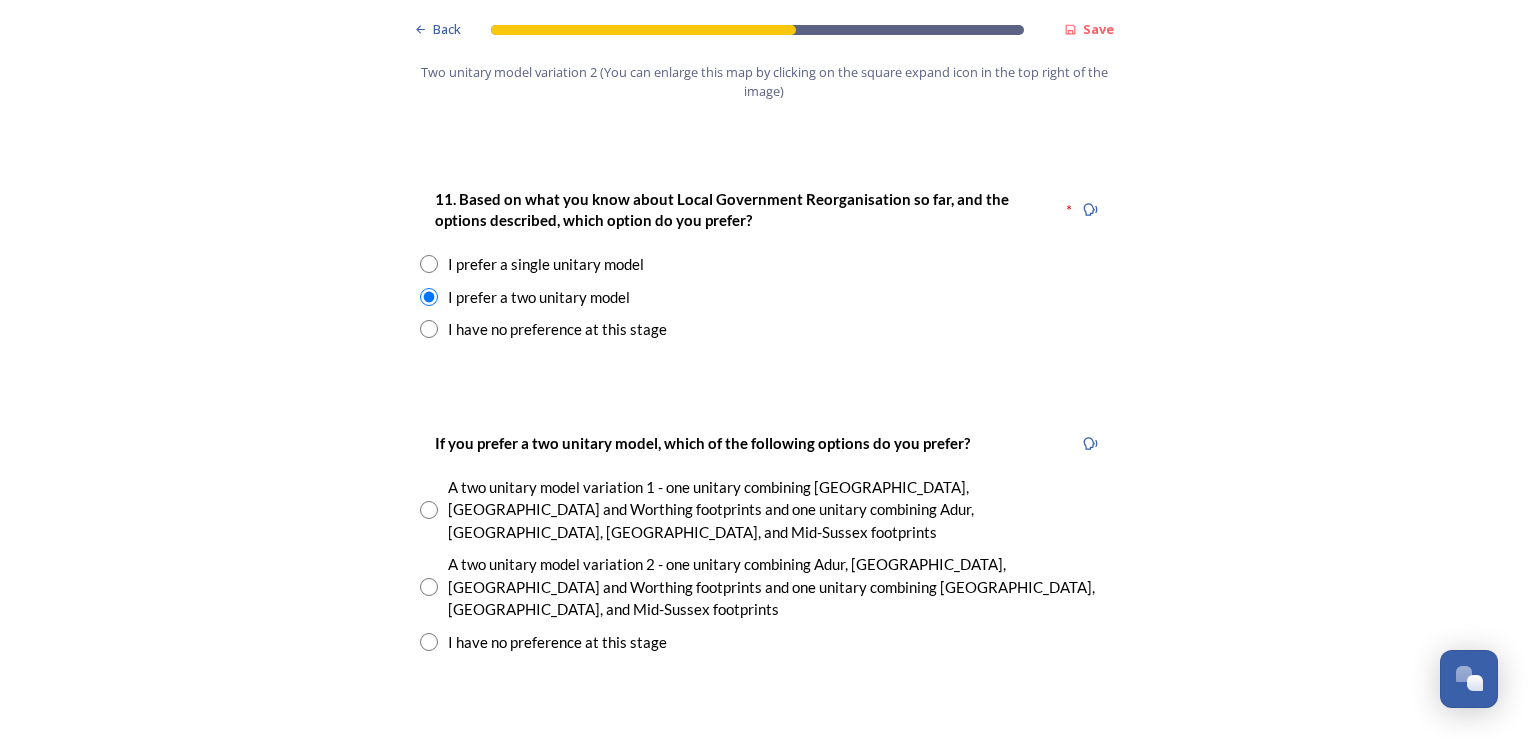click at bounding box center [429, 510] 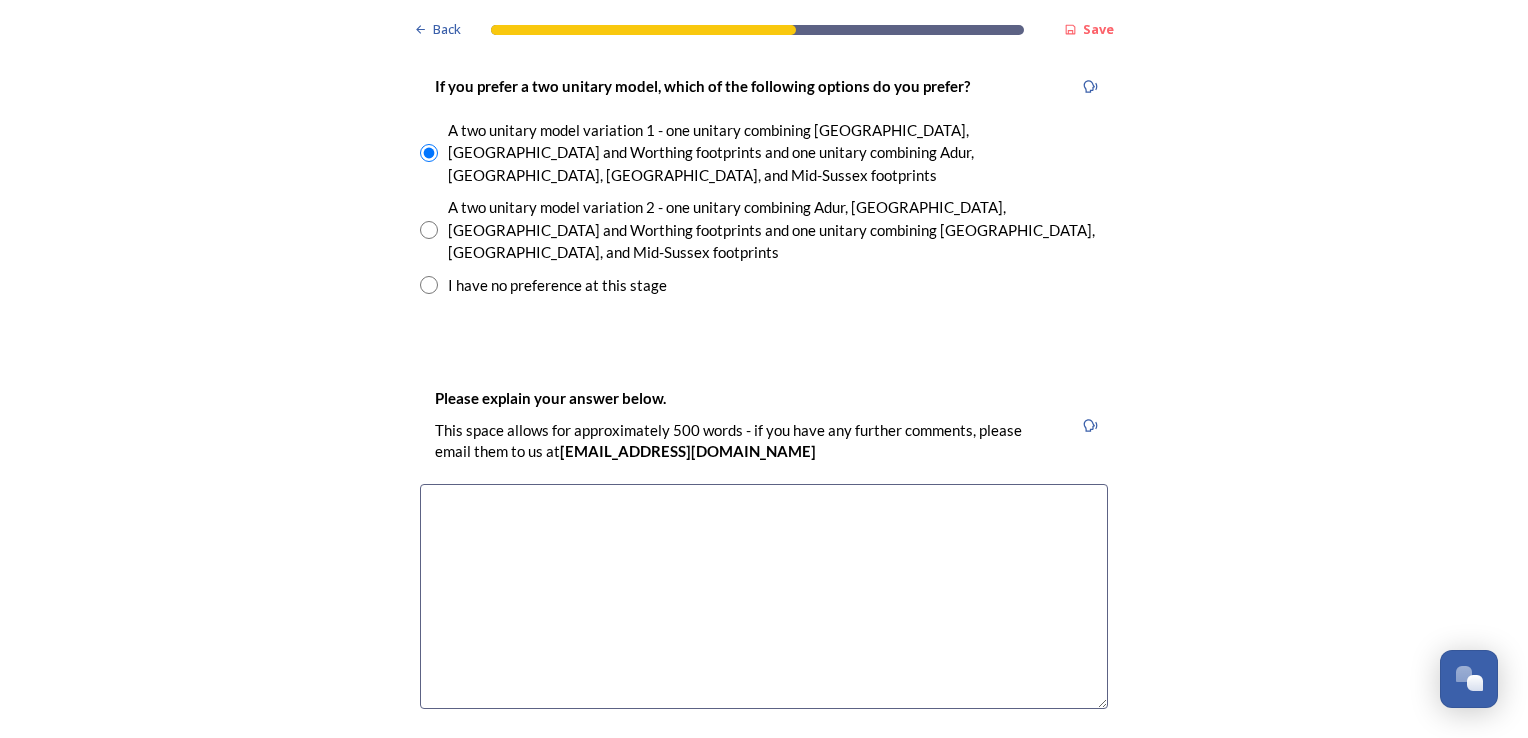 scroll, scrollTop: 3028, scrollLeft: 0, axis: vertical 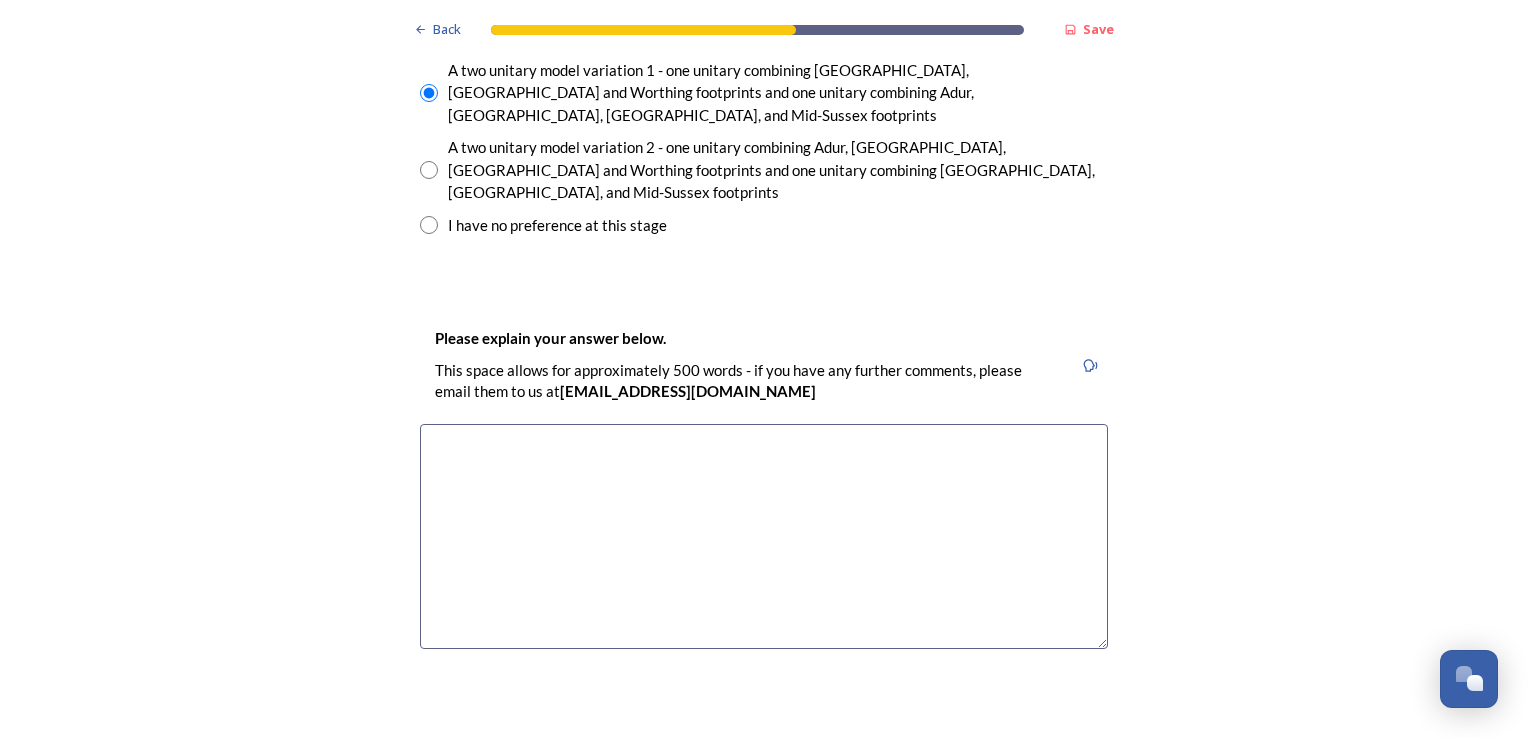 click at bounding box center [764, 536] 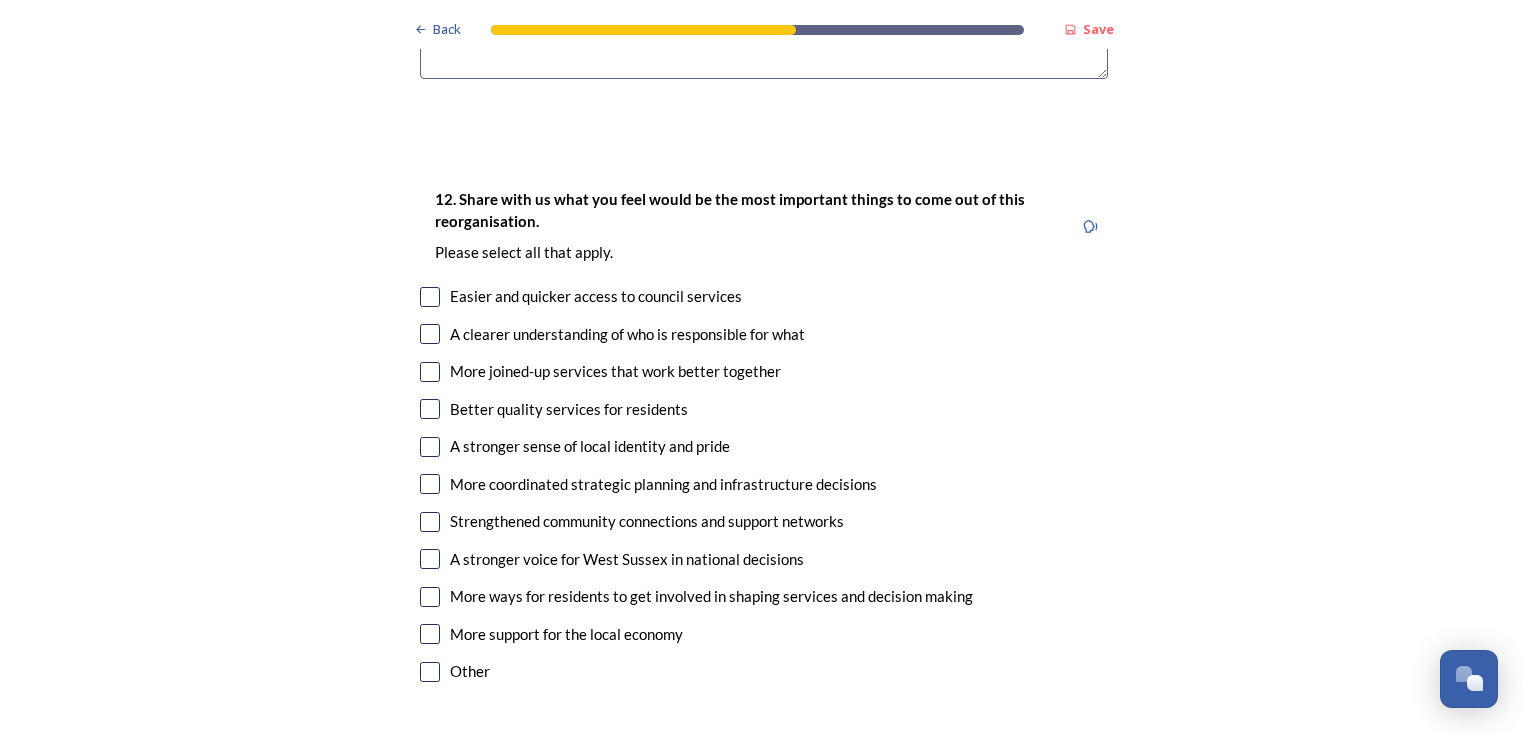 scroll, scrollTop: 3612, scrollLeft: 0, axis: vertical 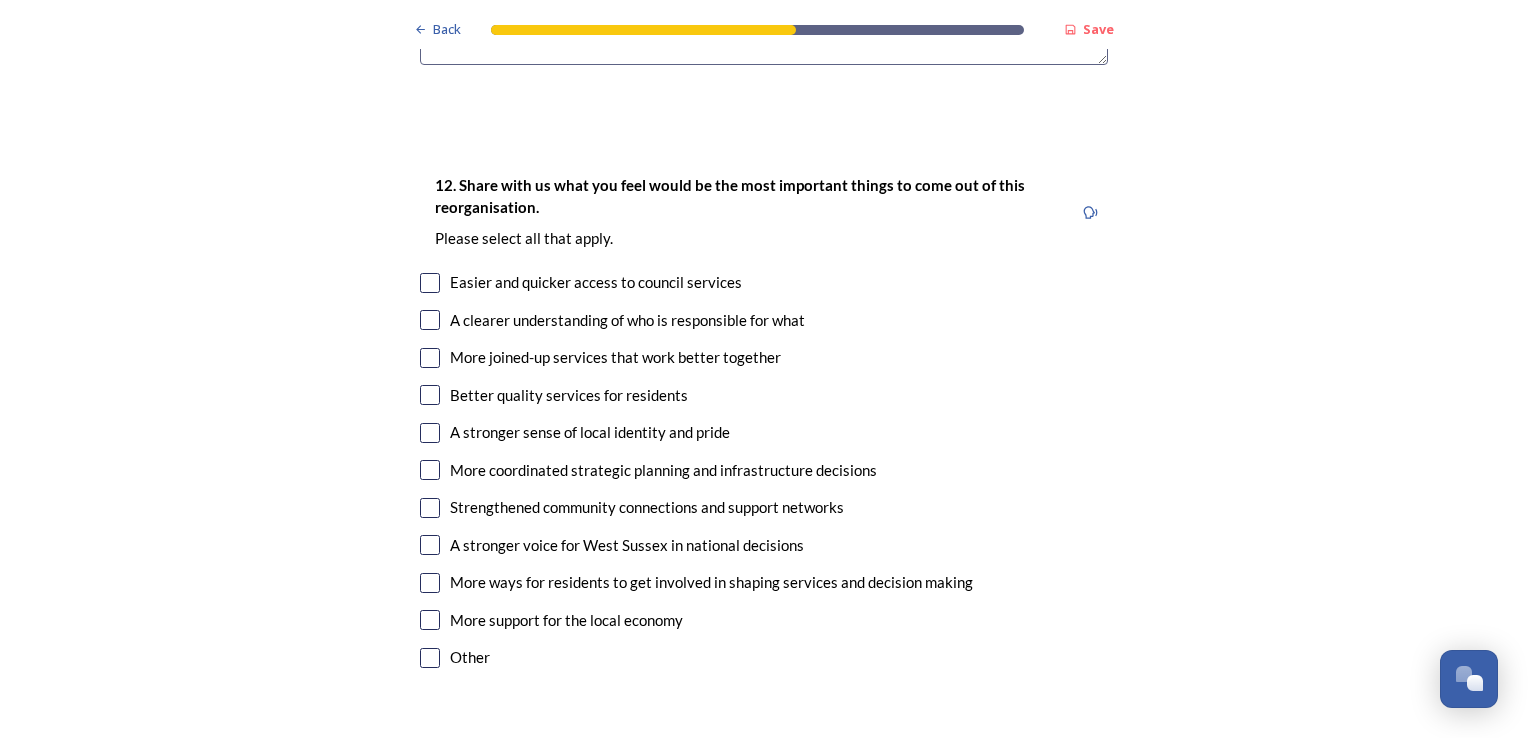 type on "Areas in variation 1 are more similar to each other being more rural than the other more suburban areas" 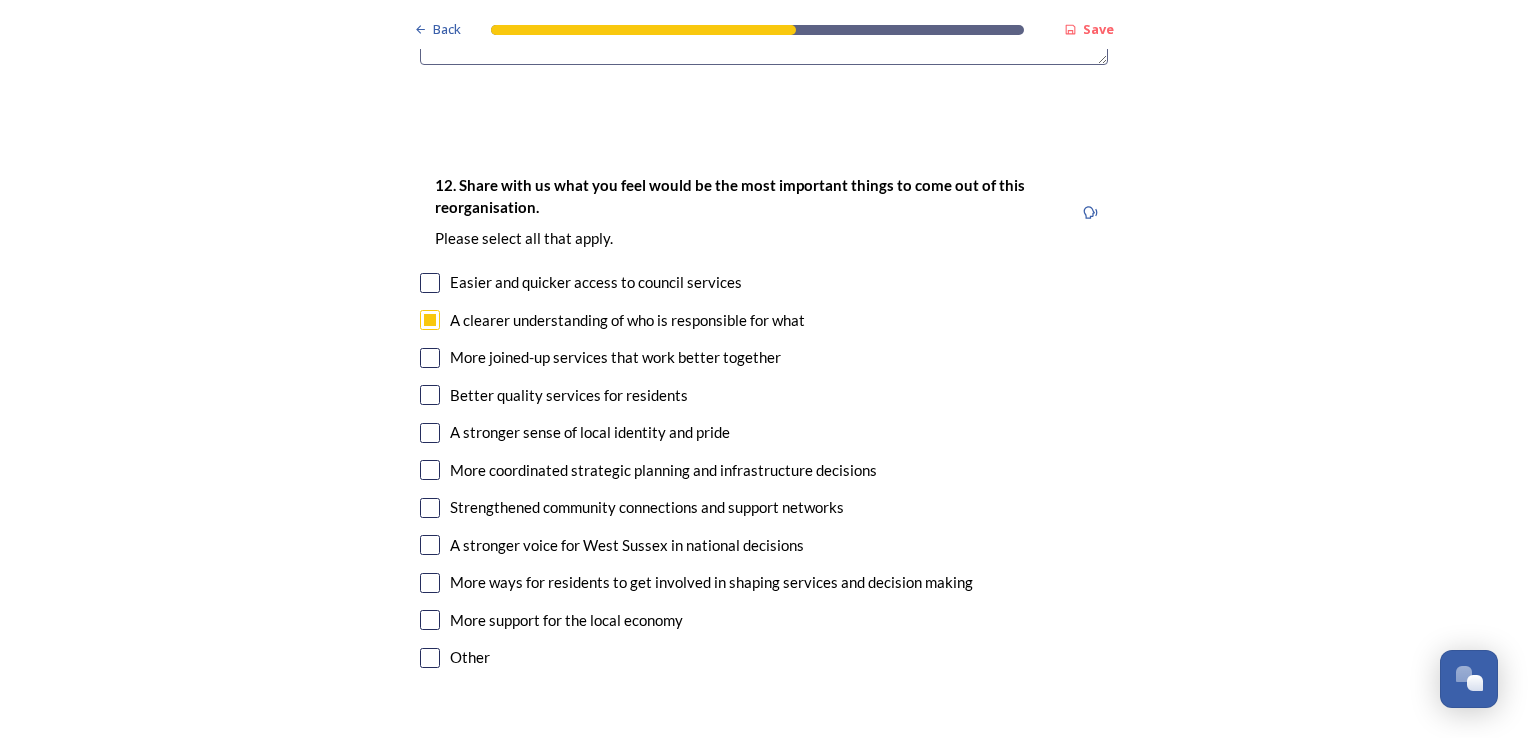 click at bounding box center [430, 358] 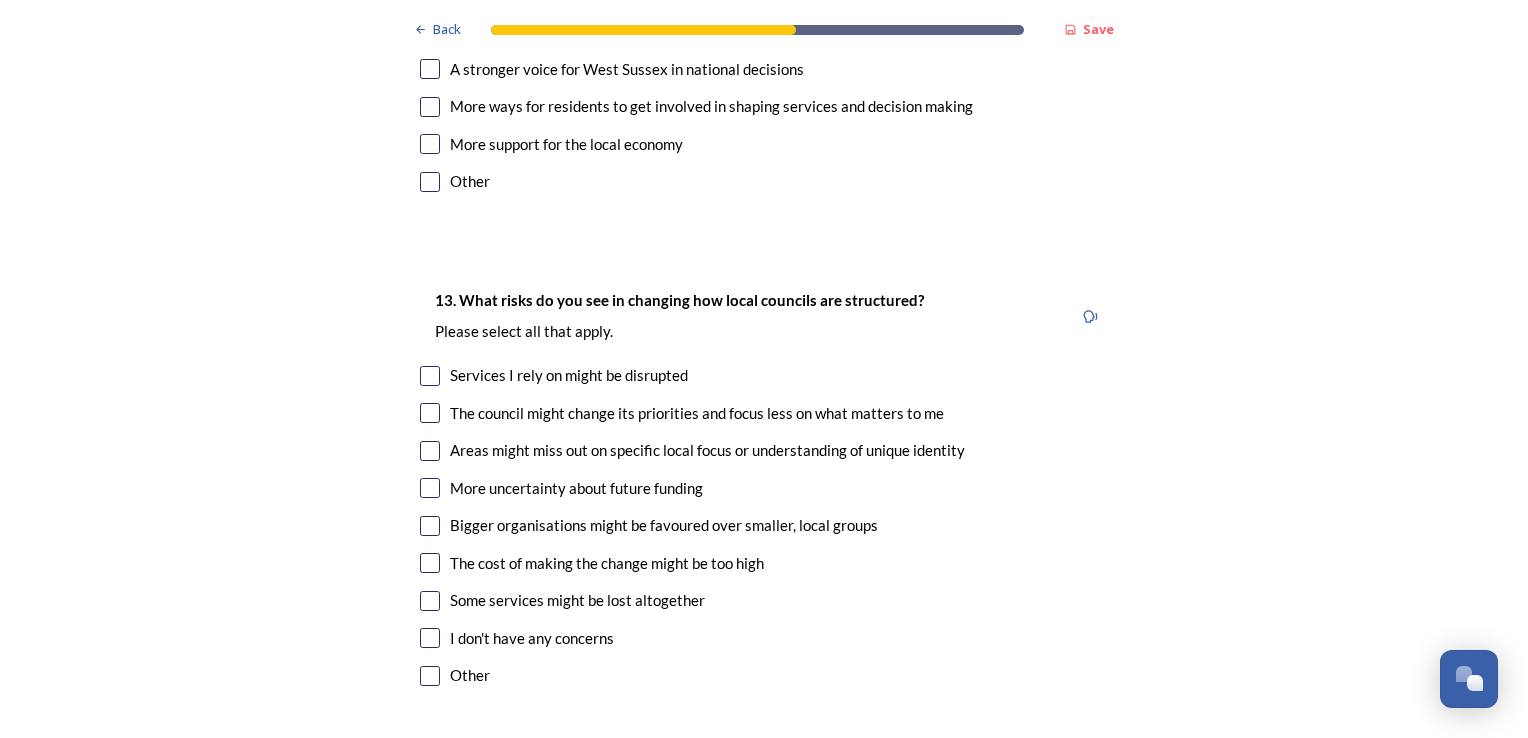 scroll, scrollTop: 4124, scrollLeft: 0, axis: vertical 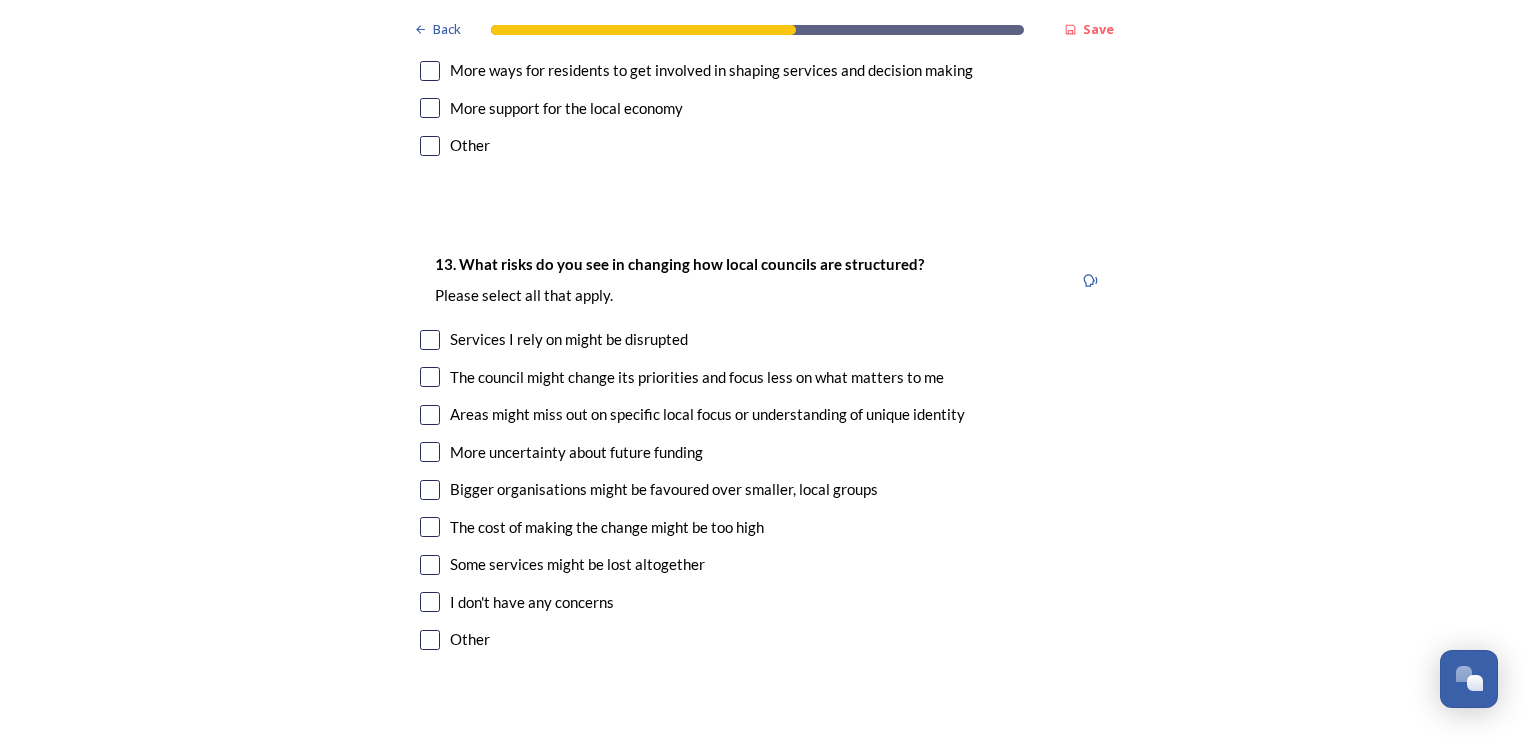 click at bounding box center [430, 415] 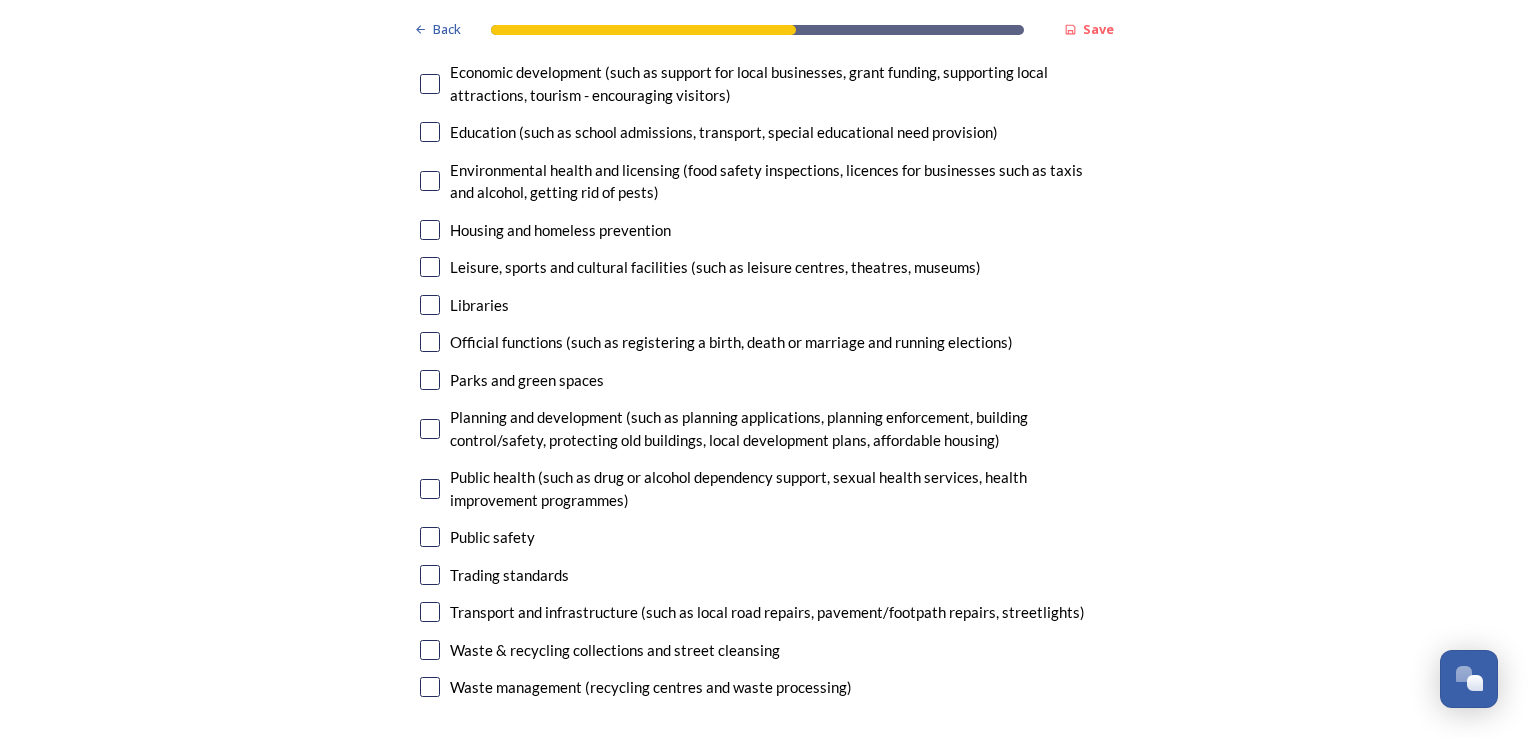 scroll, scrollTop: 5120, scrollLeft: 0, axis: vertical 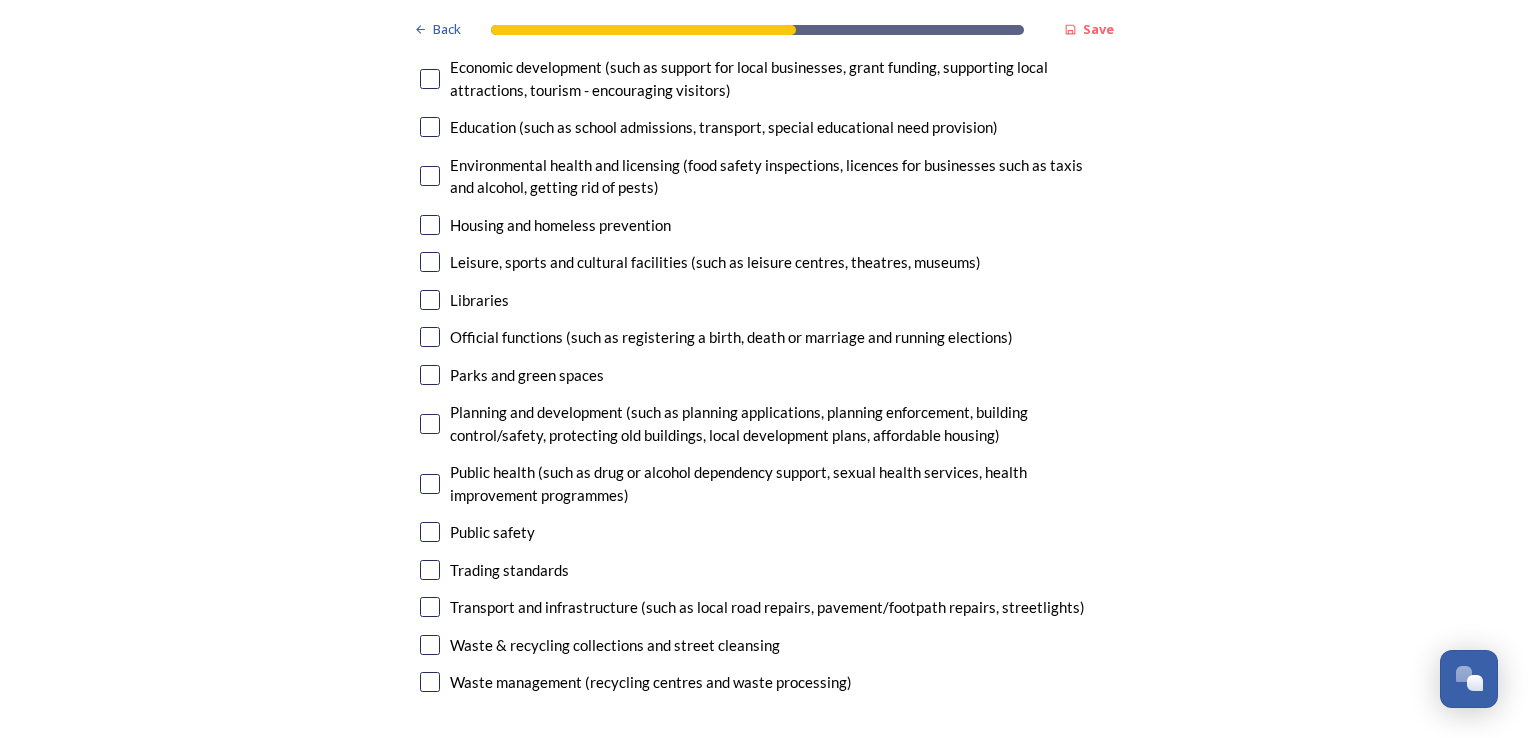 click at bounding box center [430, 607] 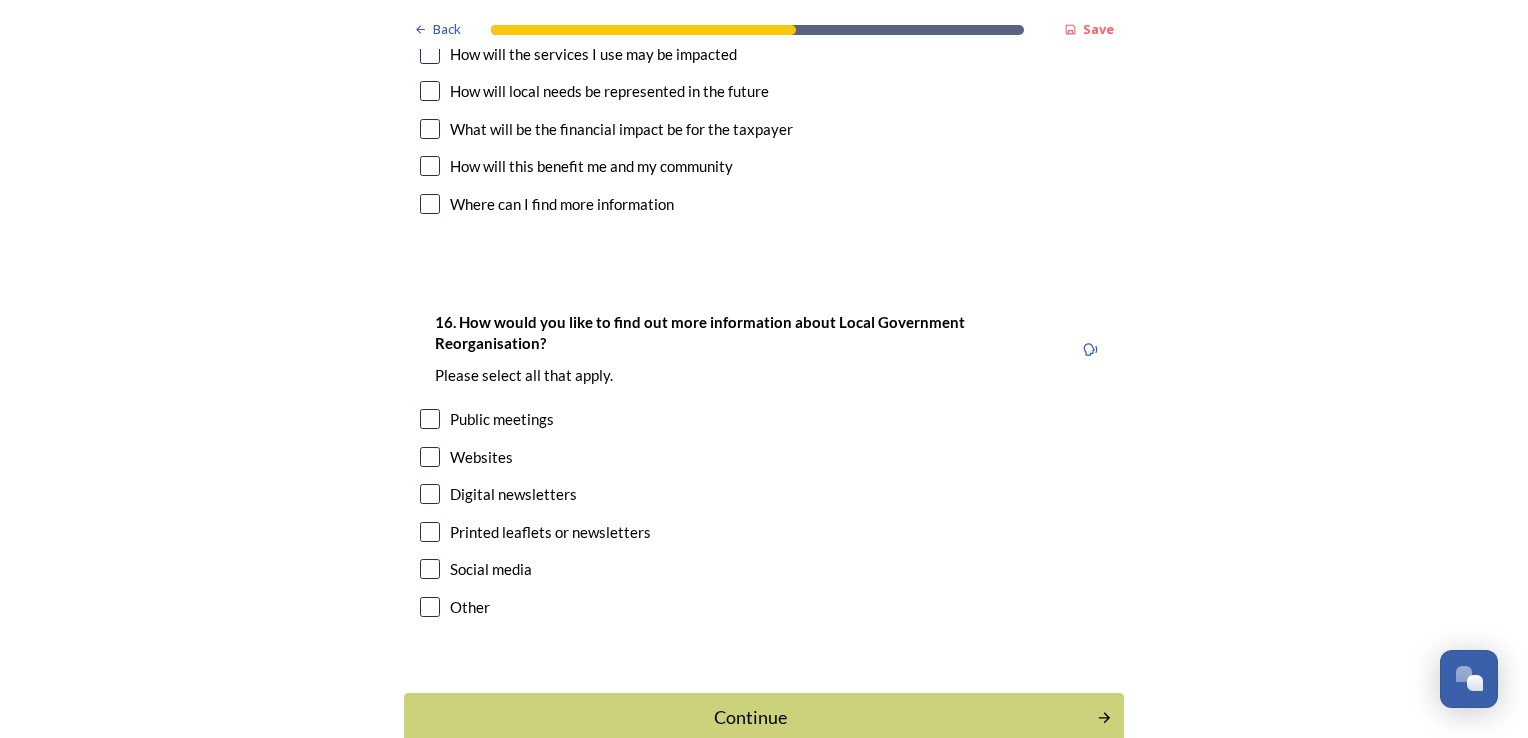 scroll, scrollTop: 6144, scrollLeft: 0, axis: vertical 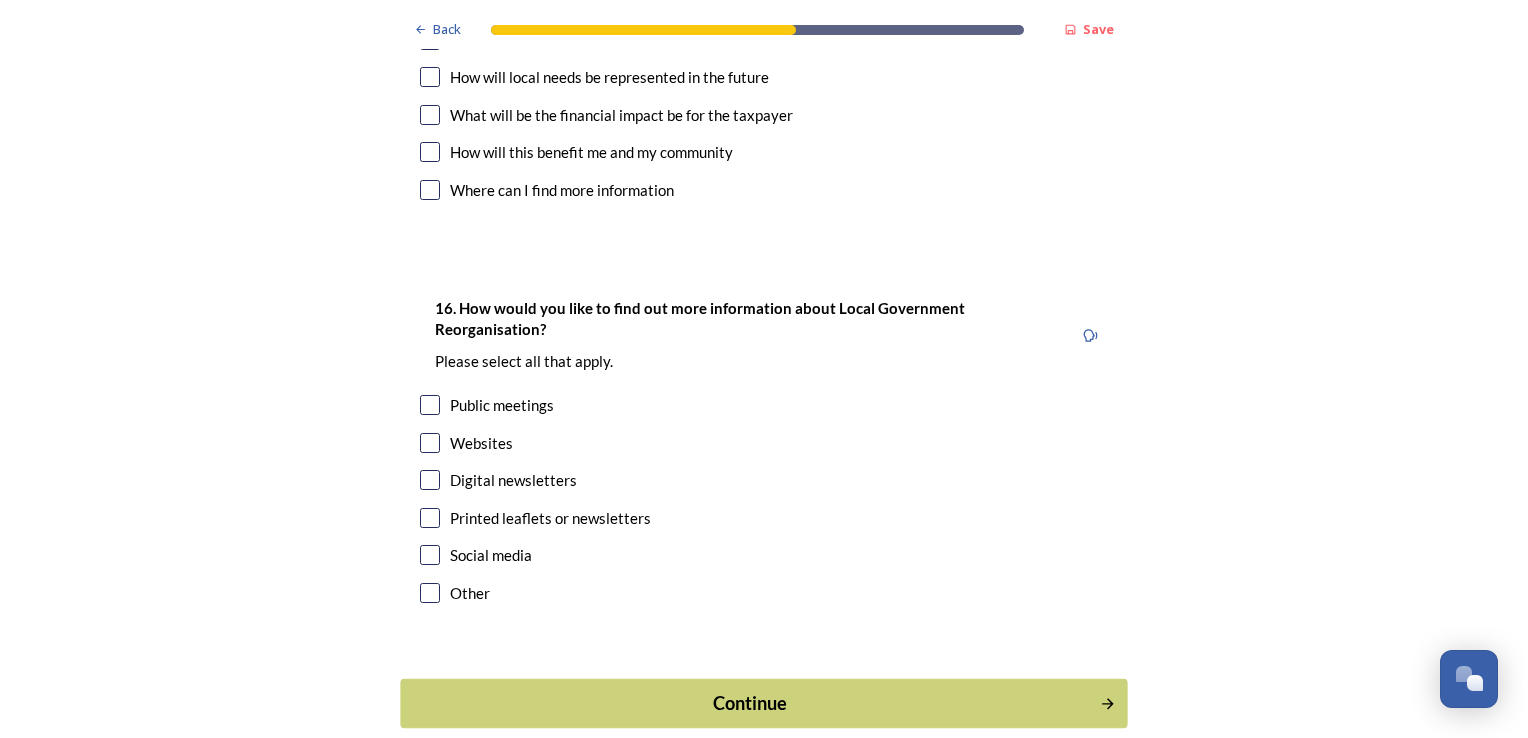 click on "Continue" at bounding box center [750, 703] 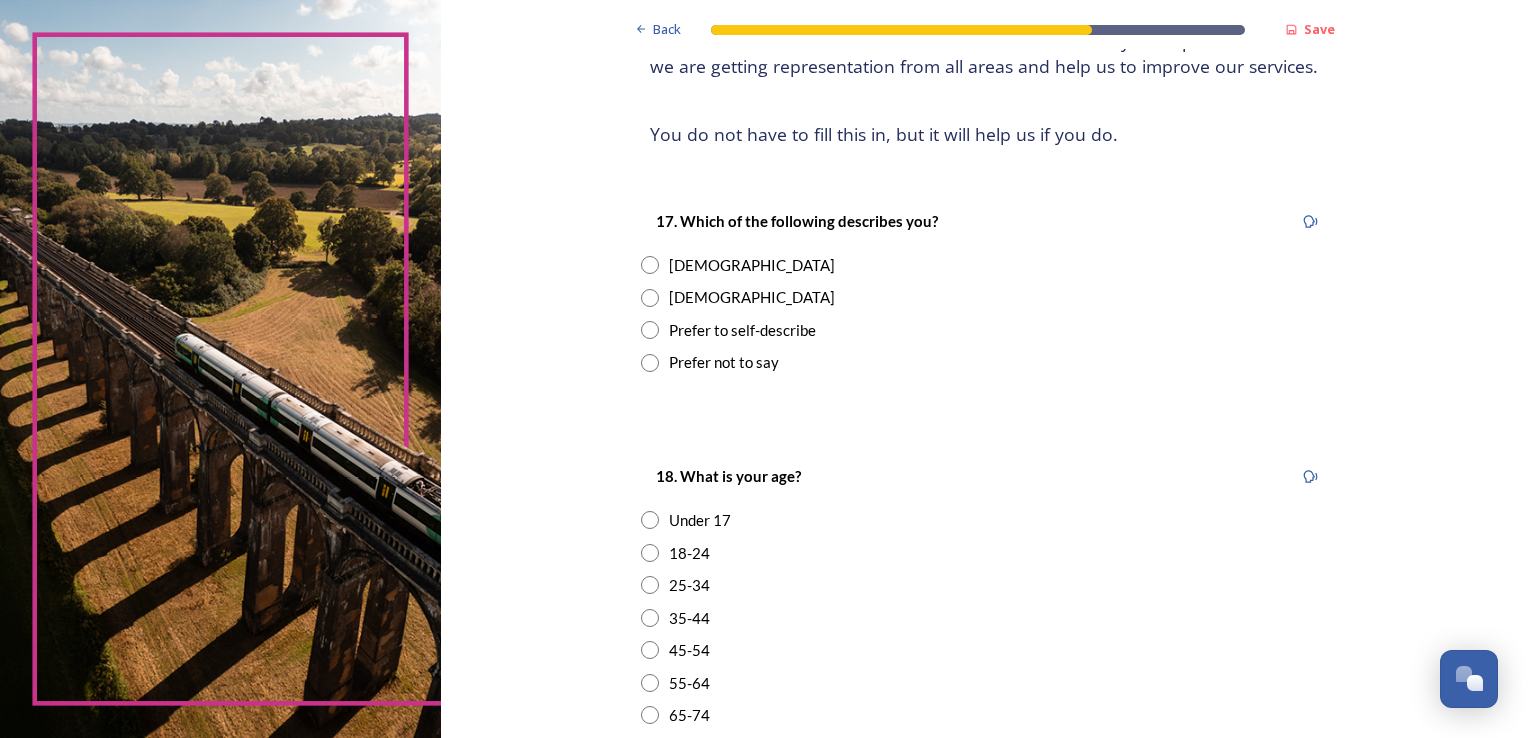 scroll, scrollTop: 225, scrollLeft: 0, axis: vertical 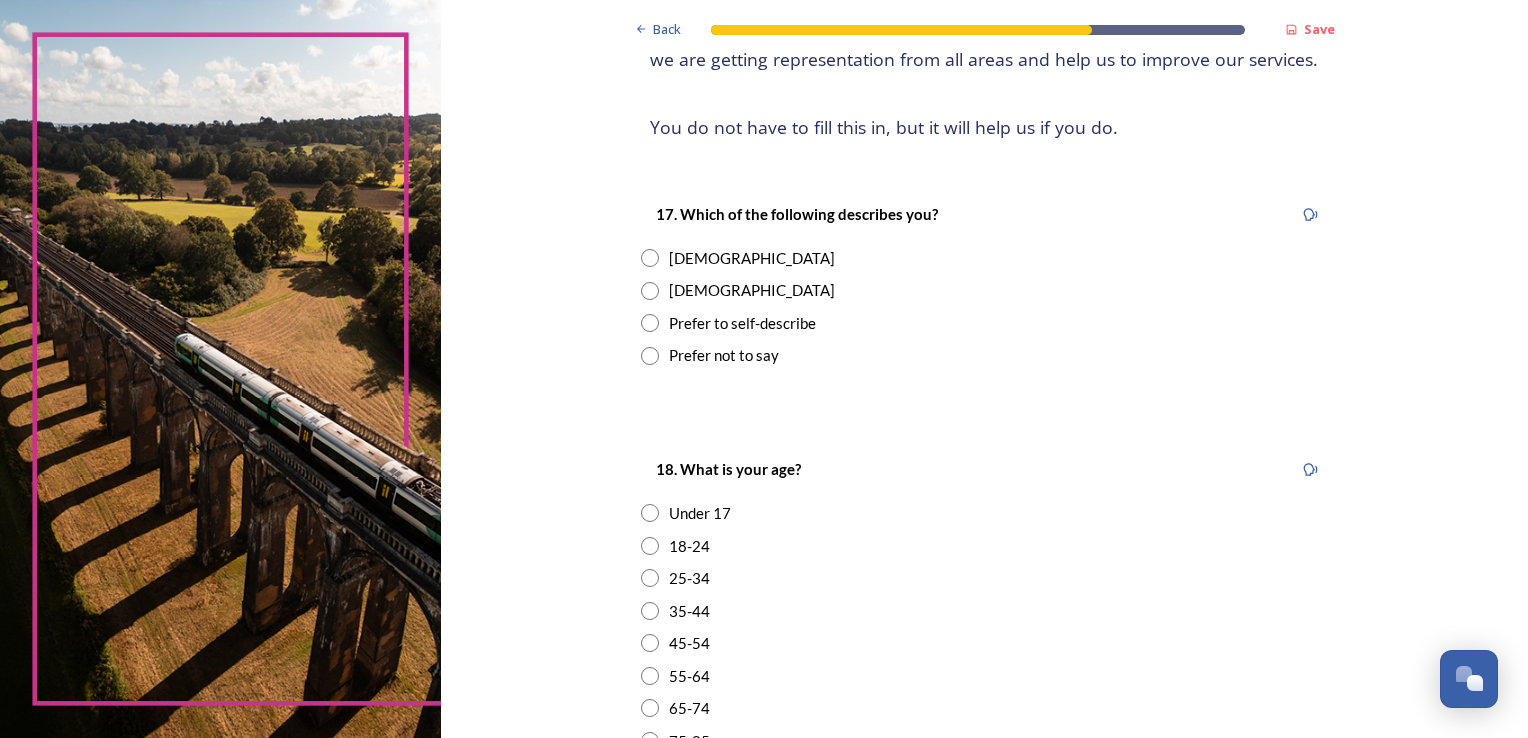 click at bounding box center [650, 291] 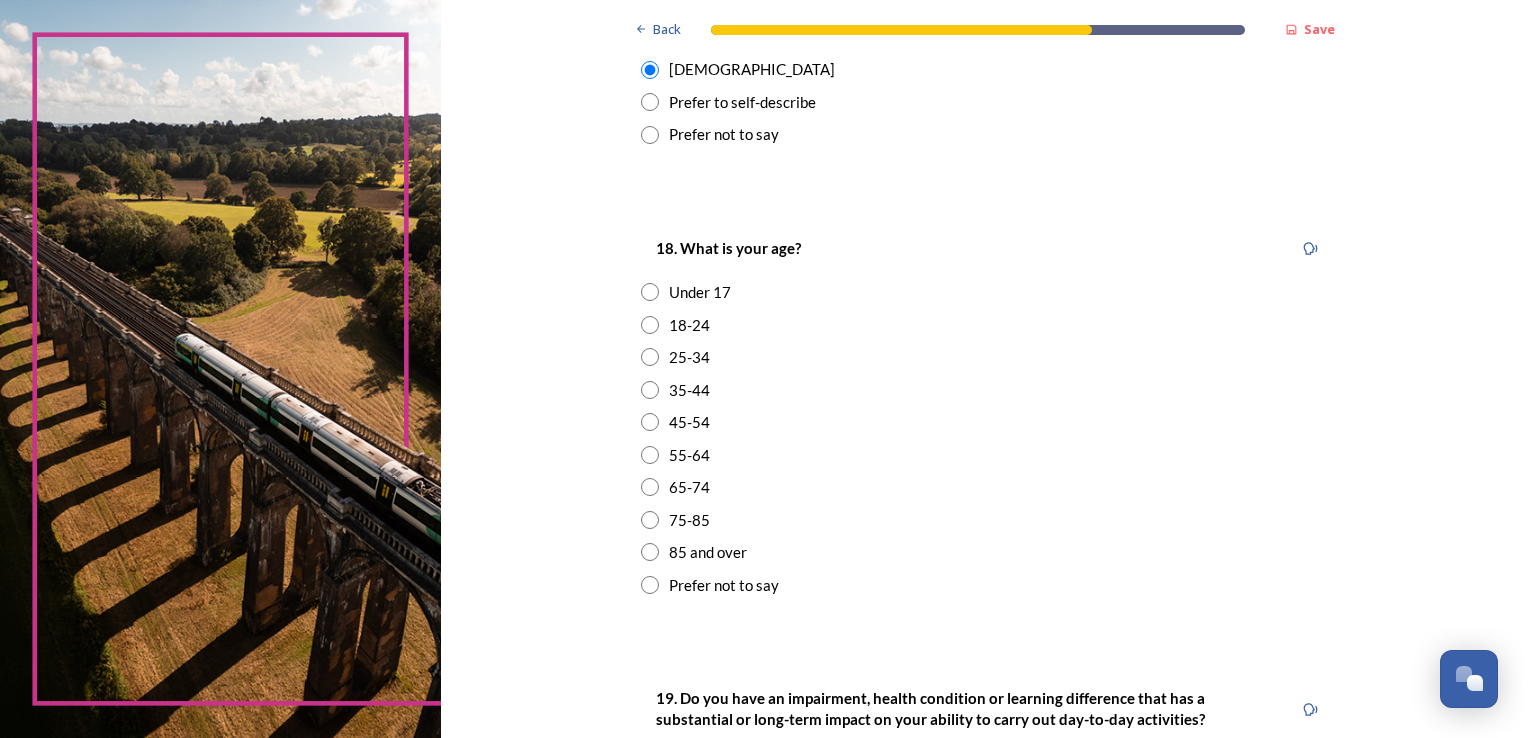 scroll, scrollTop: 462, scrollLeft: 0, axis: vertical 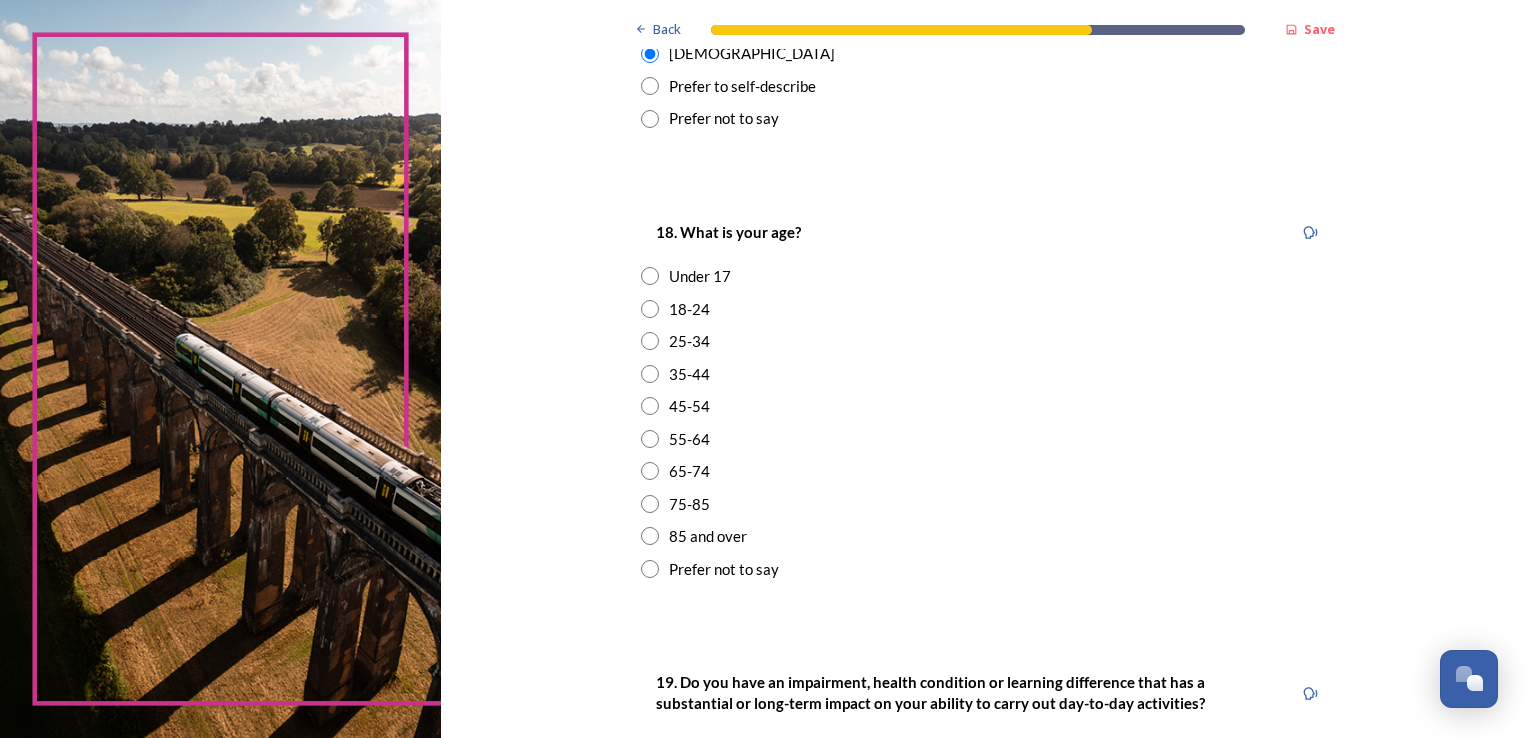 click at bounding box center [650, 536] 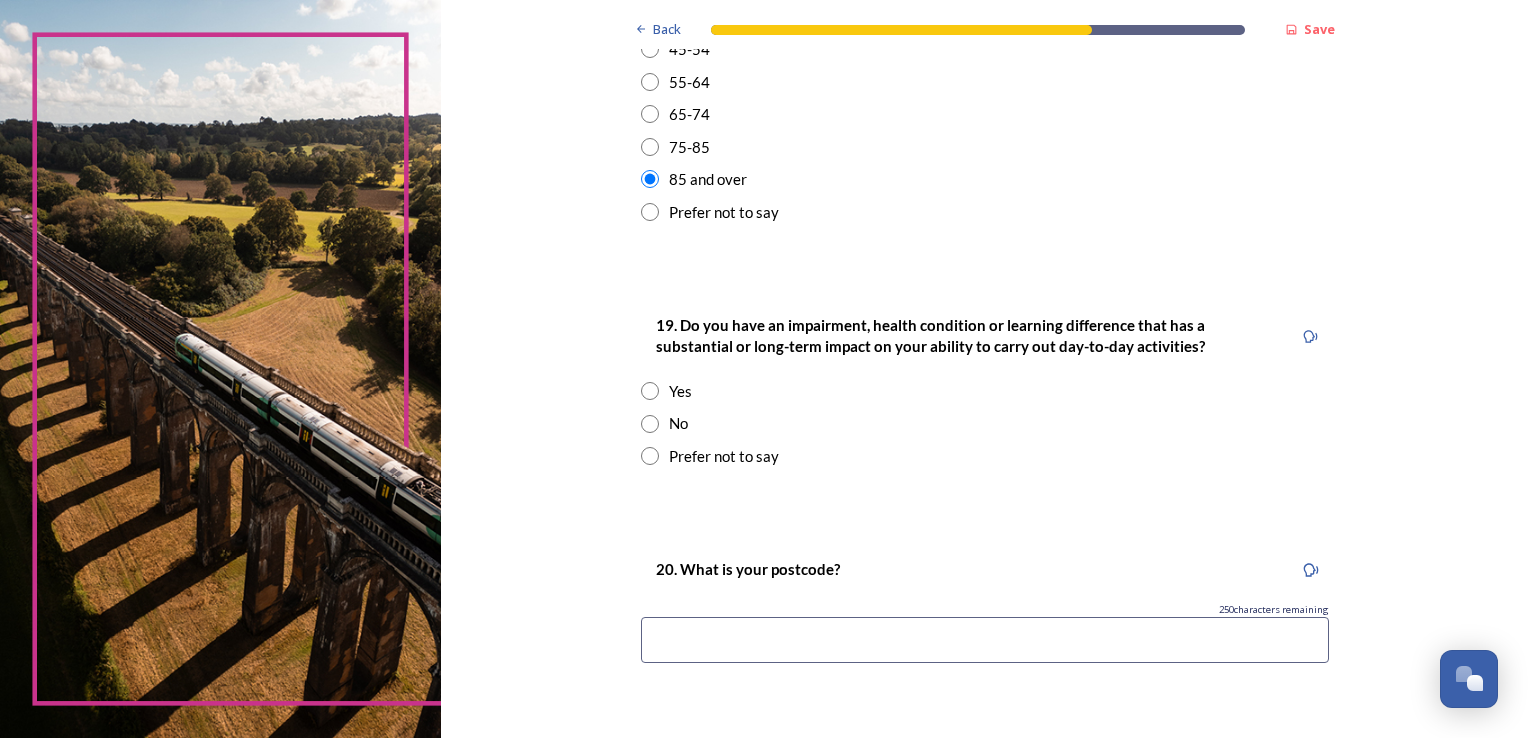 scroll, scrollTop: 820, scrollLeft: 0, axis: vertical 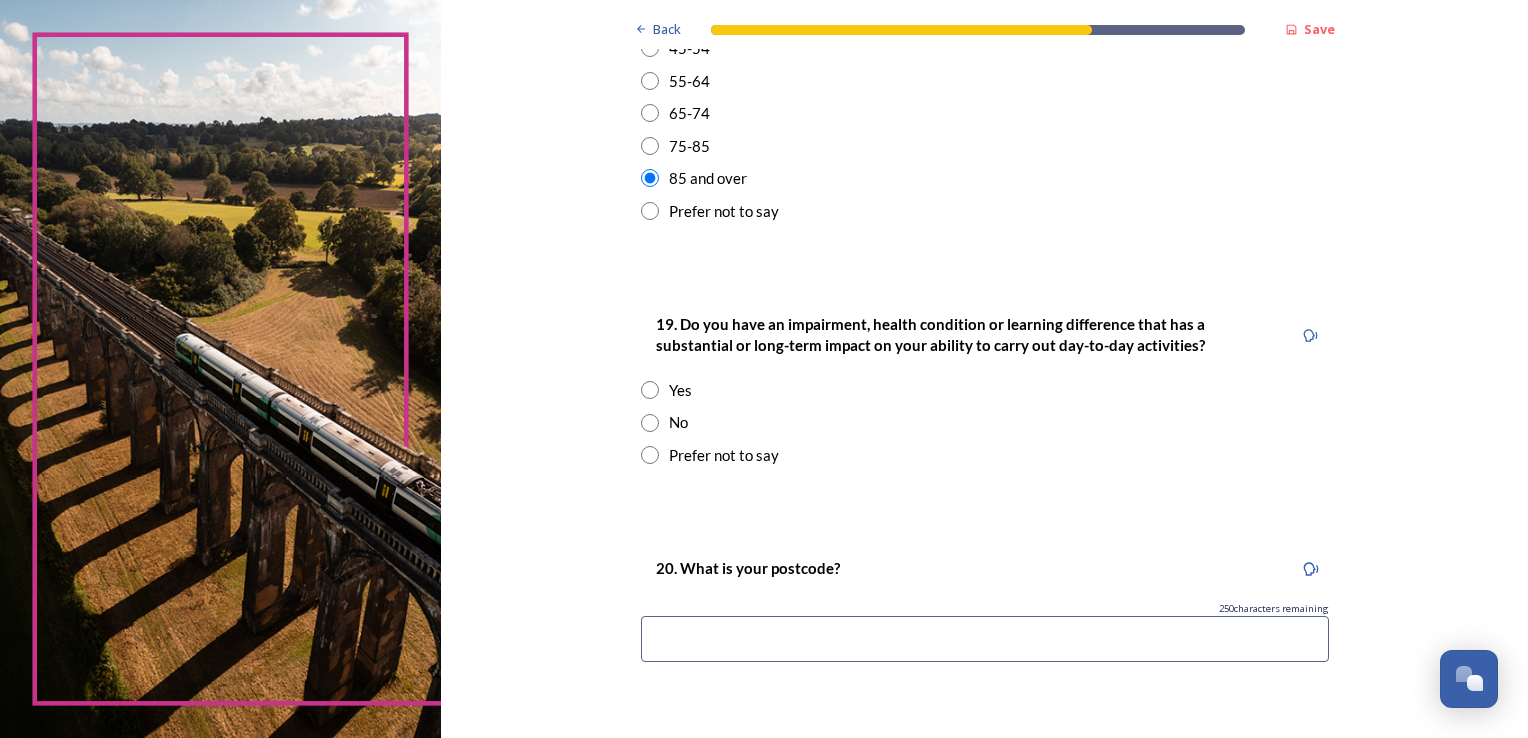 click at bounding box center [650, 423] 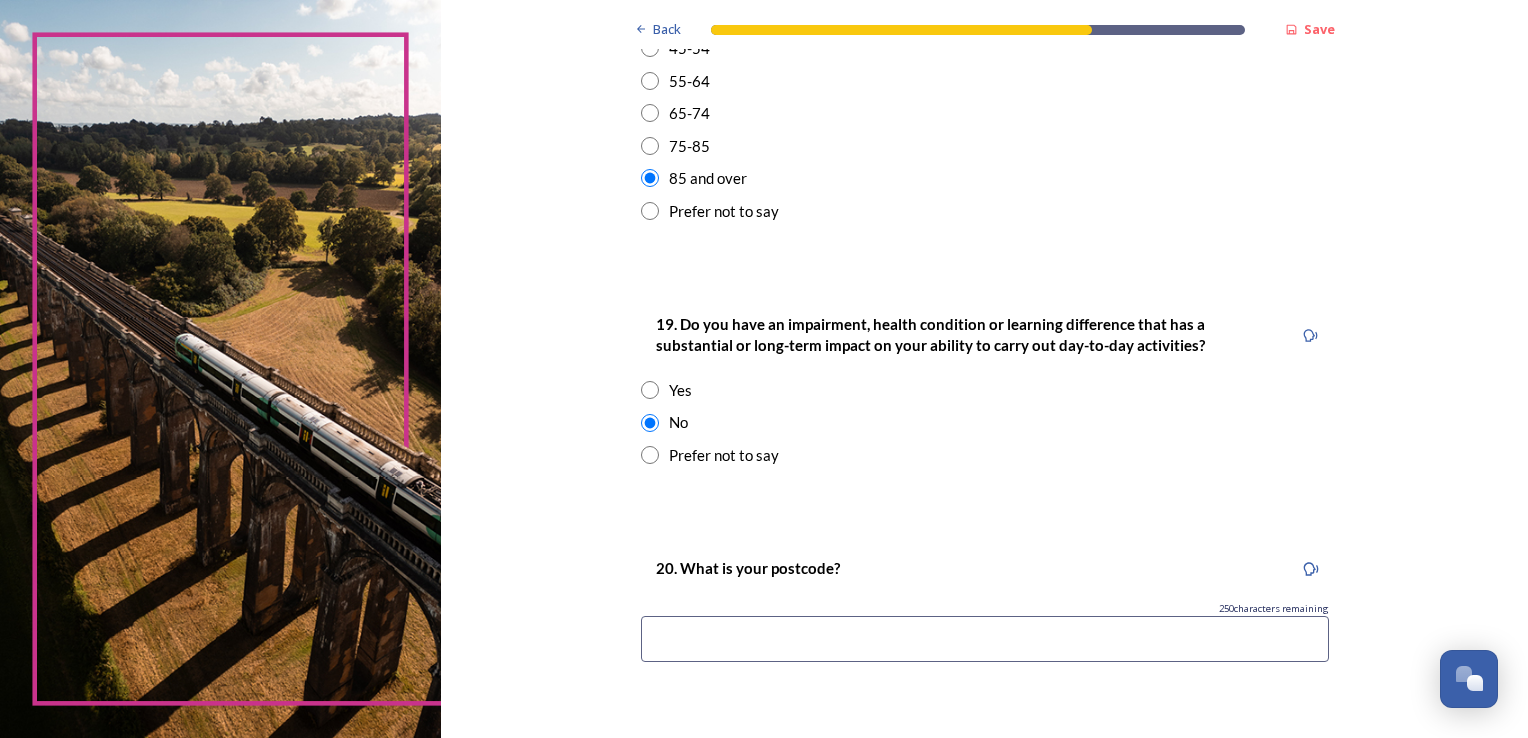 click at bounding box center [985, 639] 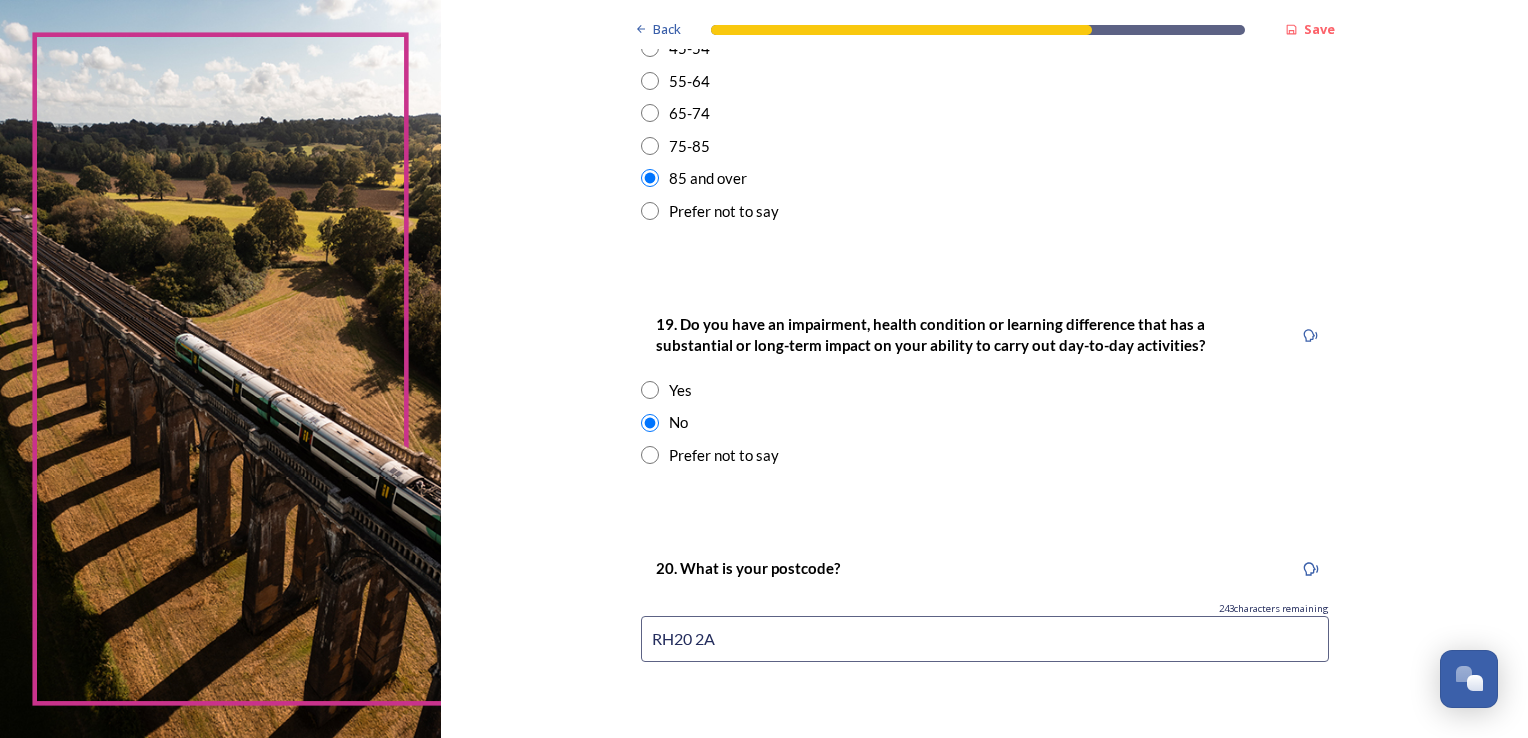 type on "RH20 2AE" 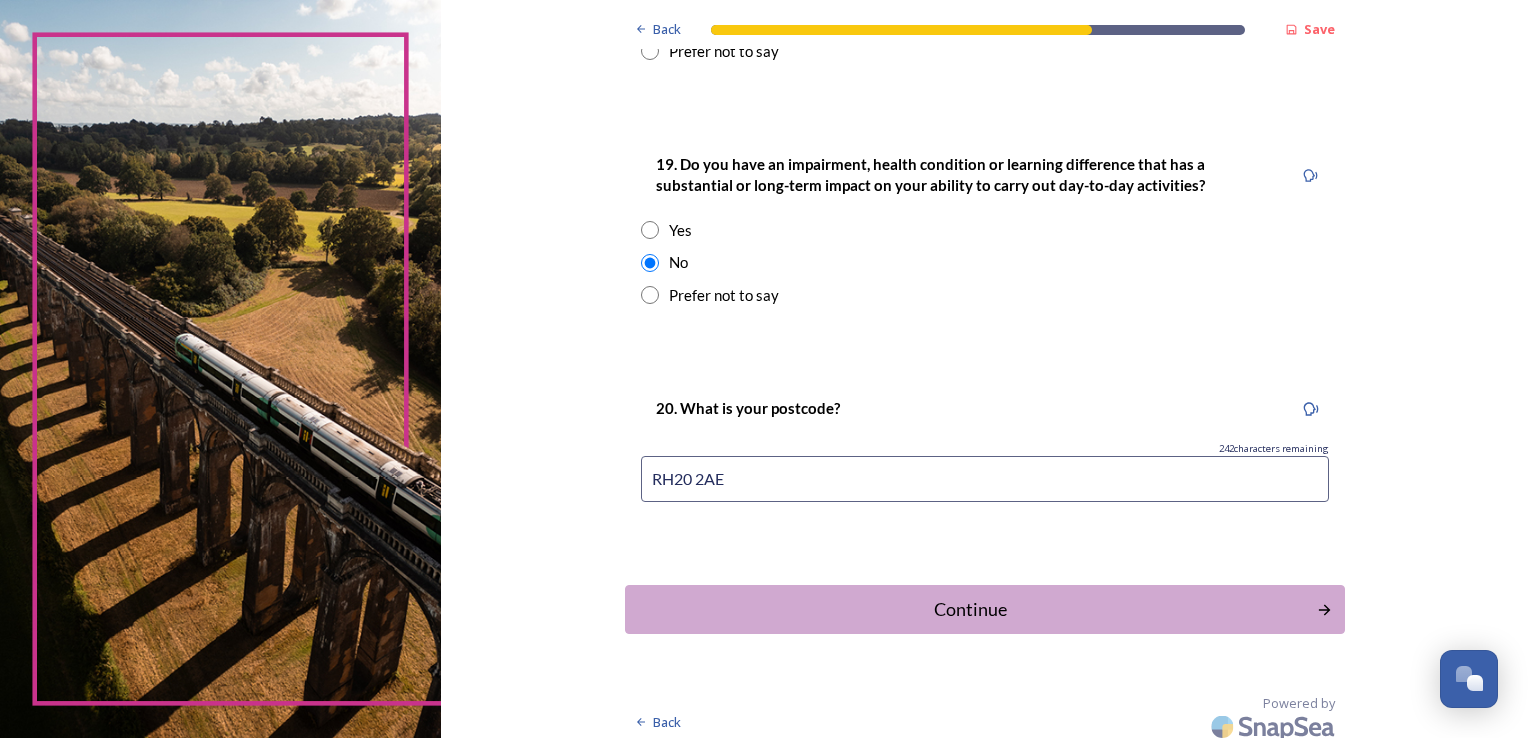 scroll, scrollTop: 991, scrollLeft: 0, axis: vertical 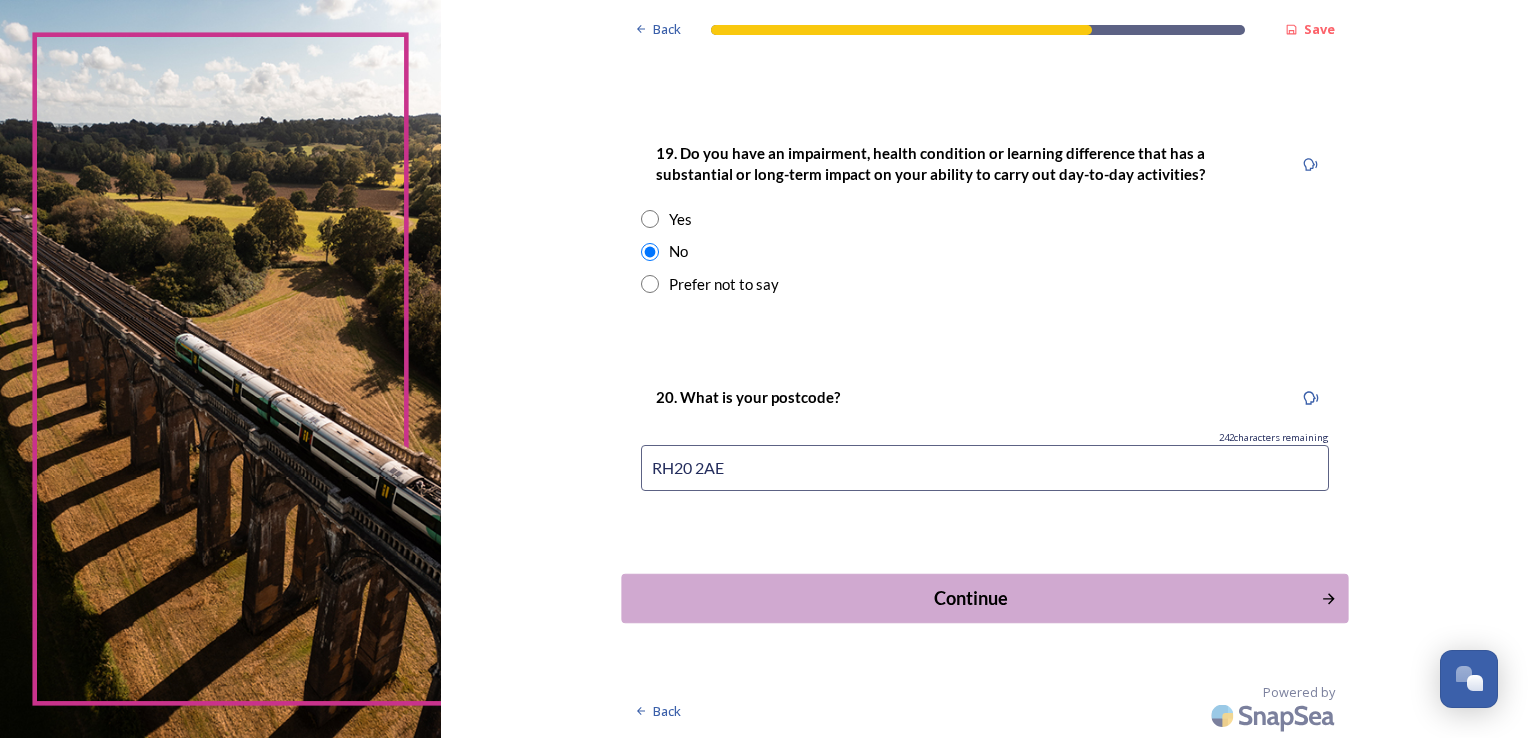 click on "Continue" at bounding box center (984, 598) 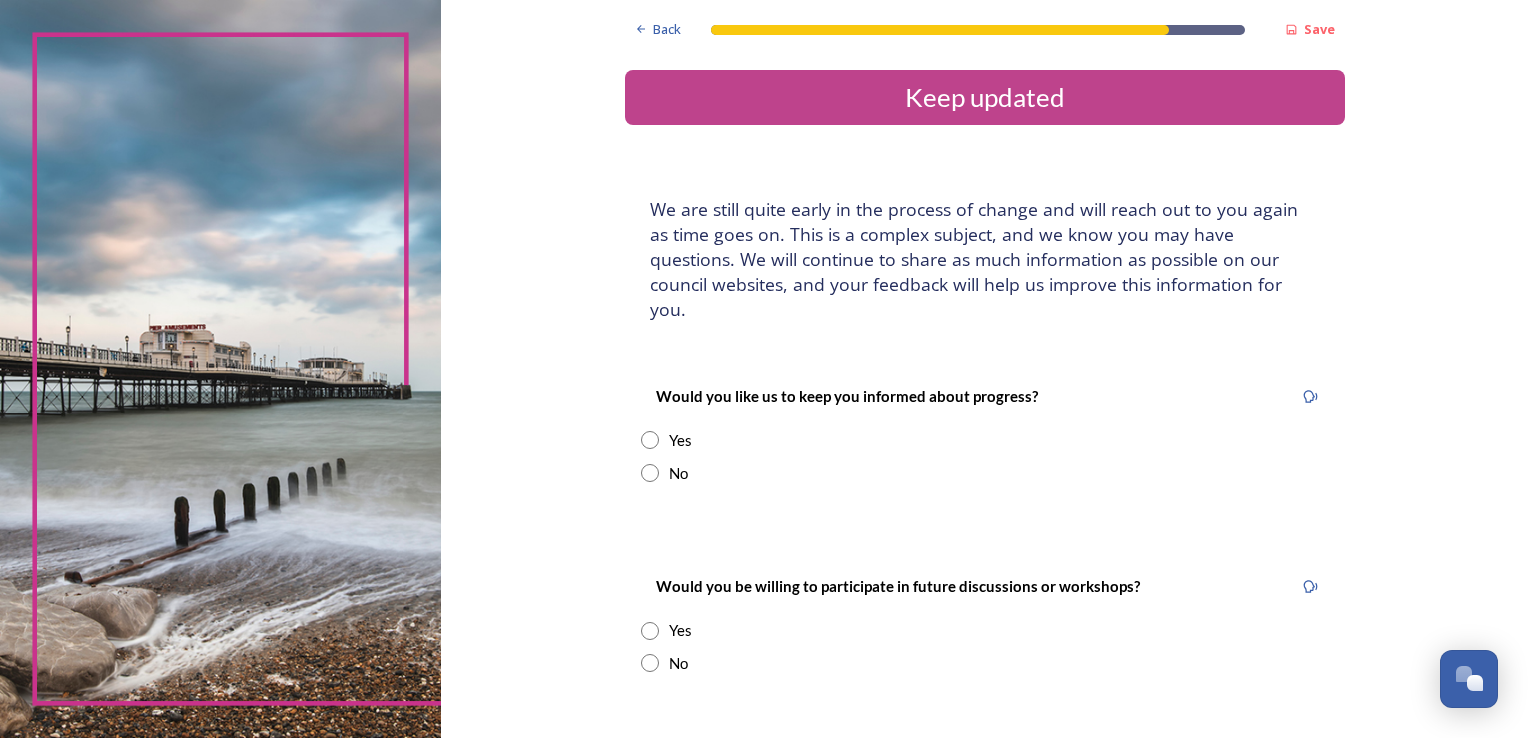 click at bounding box center (650, 440) 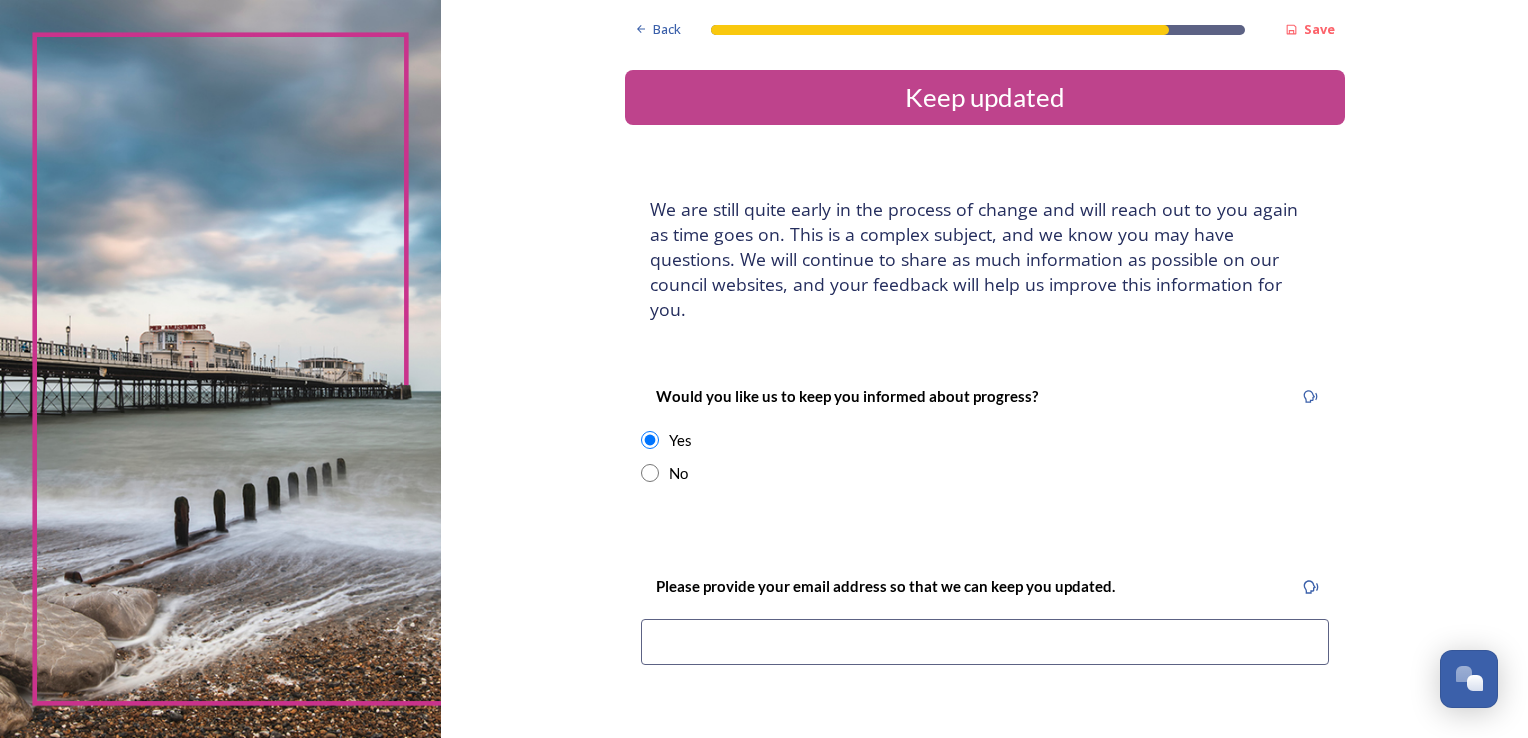 click at bounding box center (985, 642) 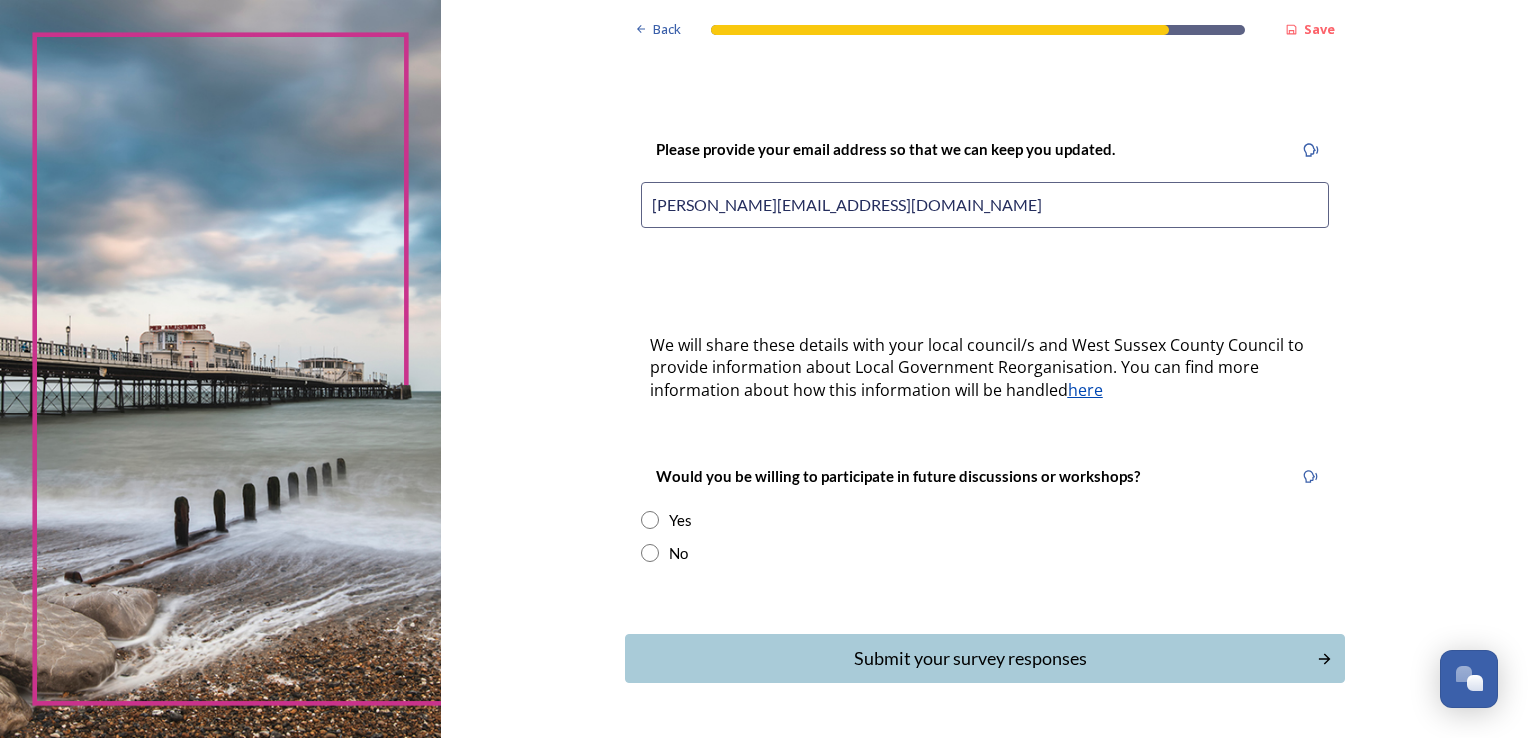 scroll, scrollTop: 464, scrollLeft: 0, axis: vertical 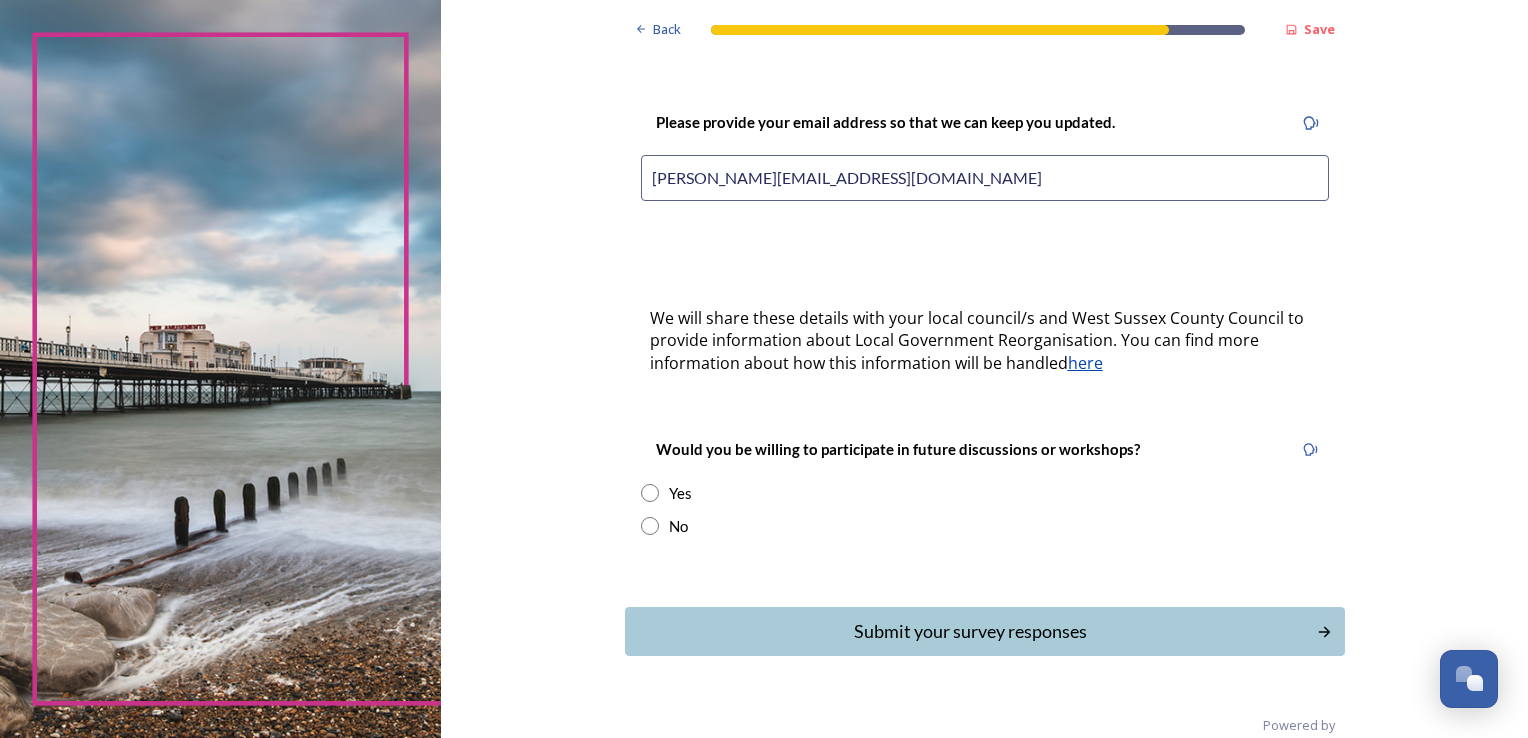 click at bounding box center (650, 526) 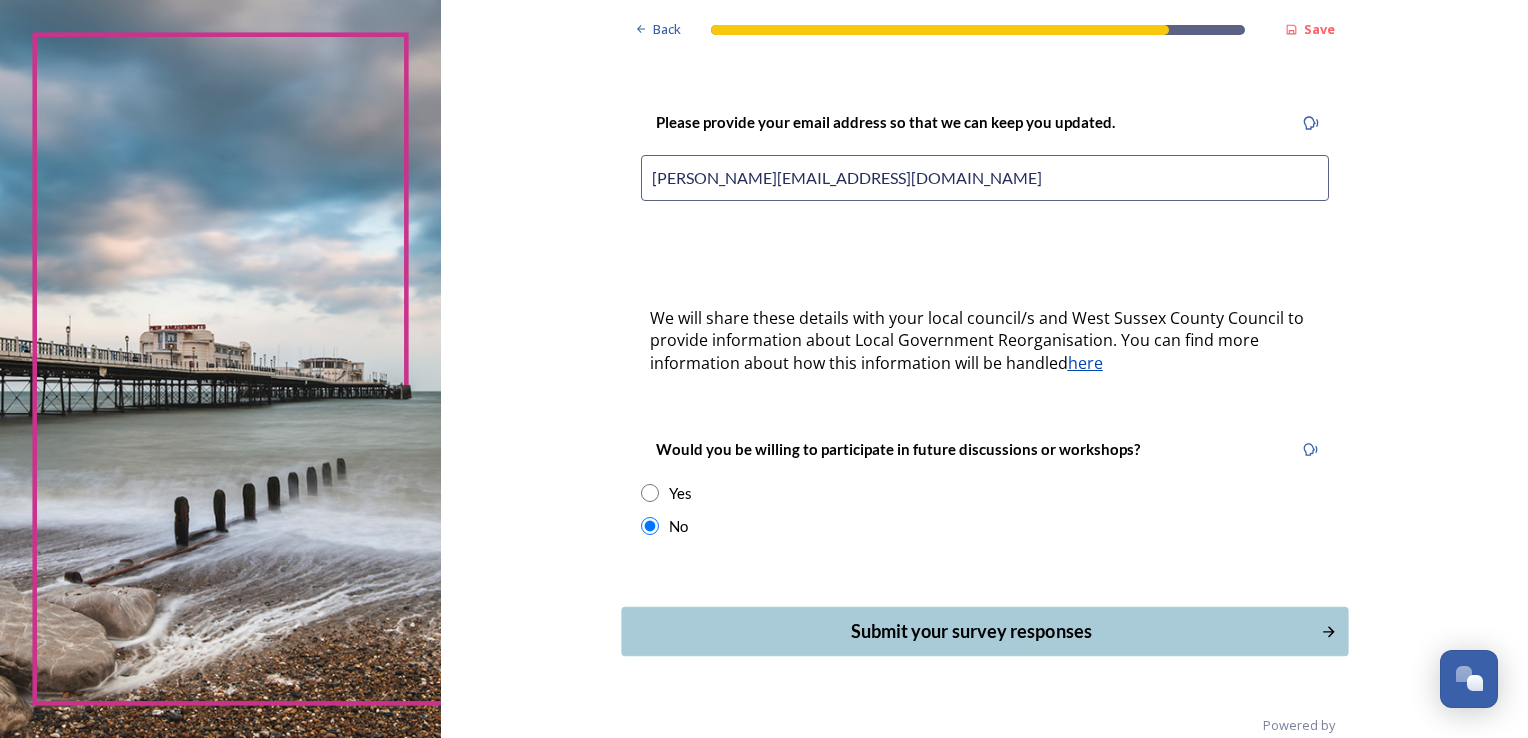 click on "Submit your survey responses" at bounding box center (970, 631) 